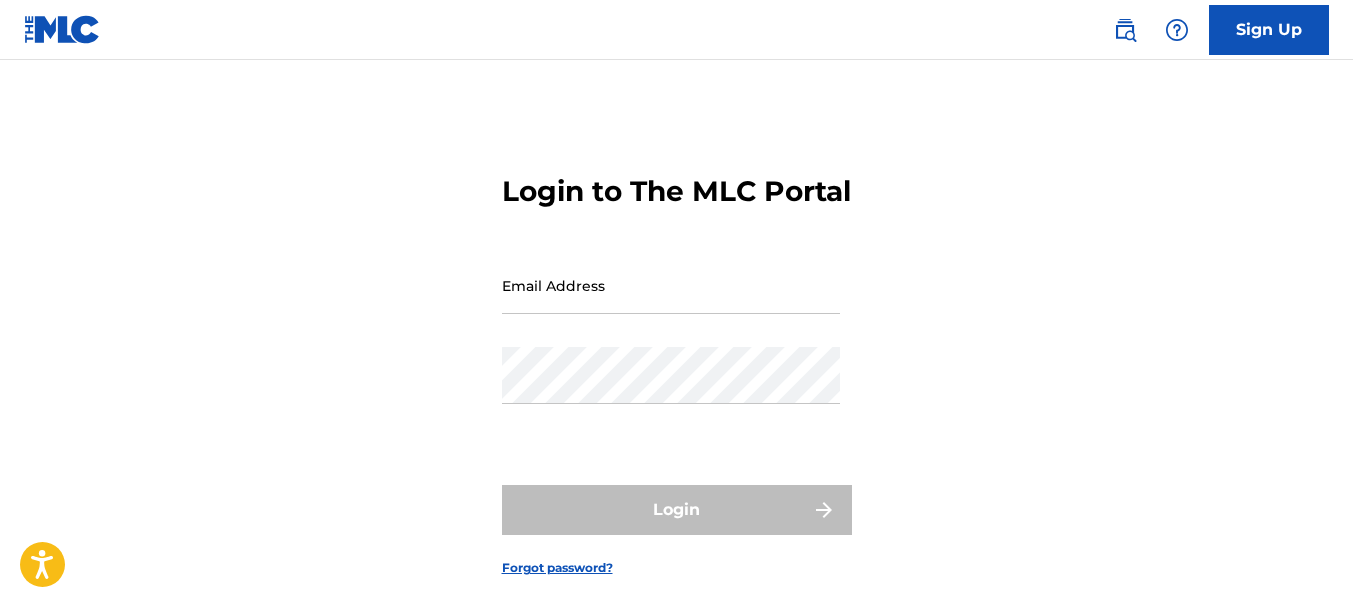 scroll, scrollTop: 0, scrollLeft: 0, axis: both 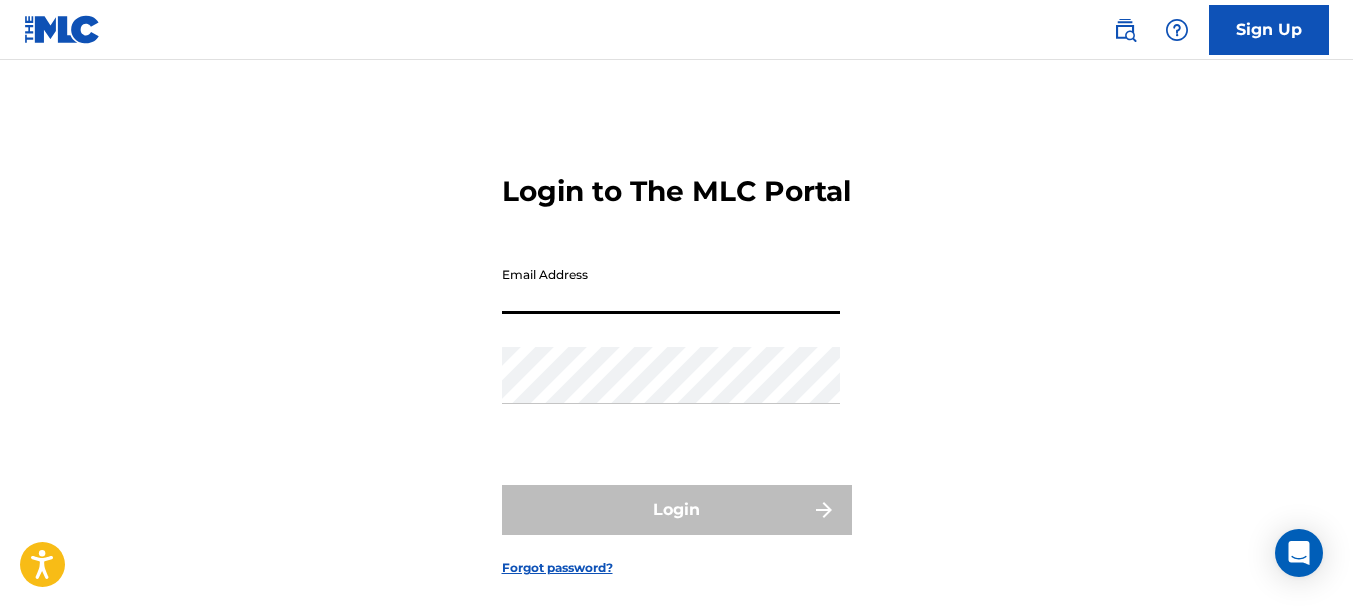 click on "Email Address" at bounding box center [671, 285] 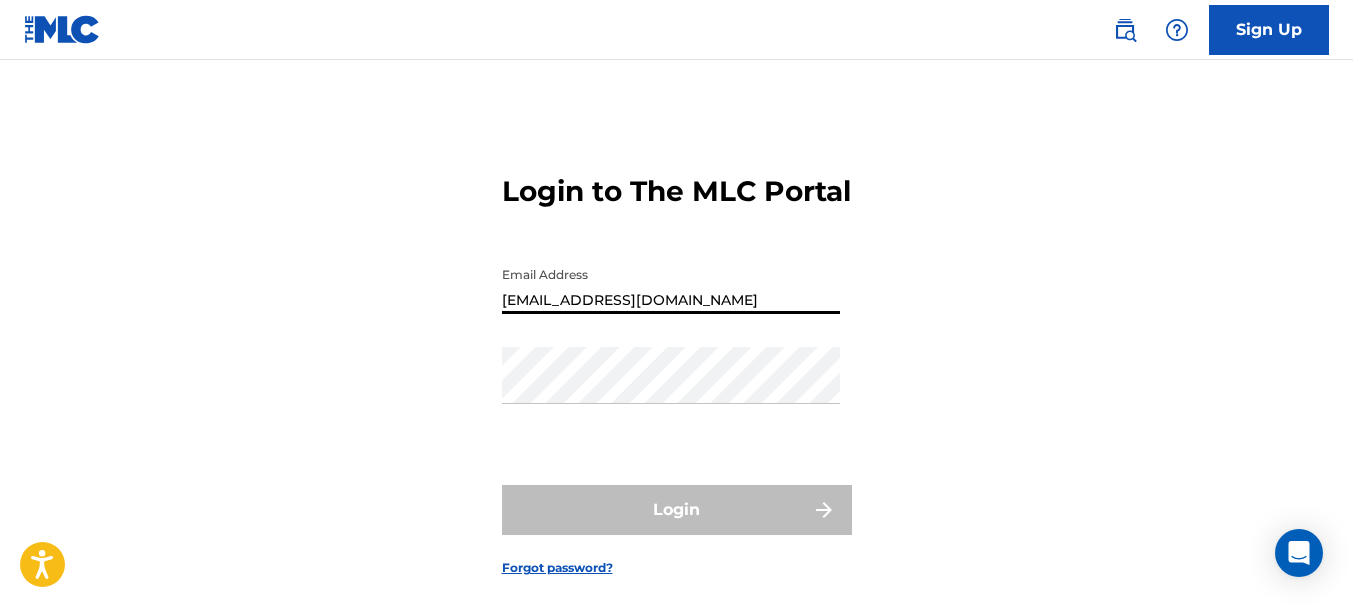 click on "Login to The MLC Portal Email Address [EMAIL_ADDRESS][DOMAIN_NAME] Password Login Forgot password?" at bounding box center (676, 359) 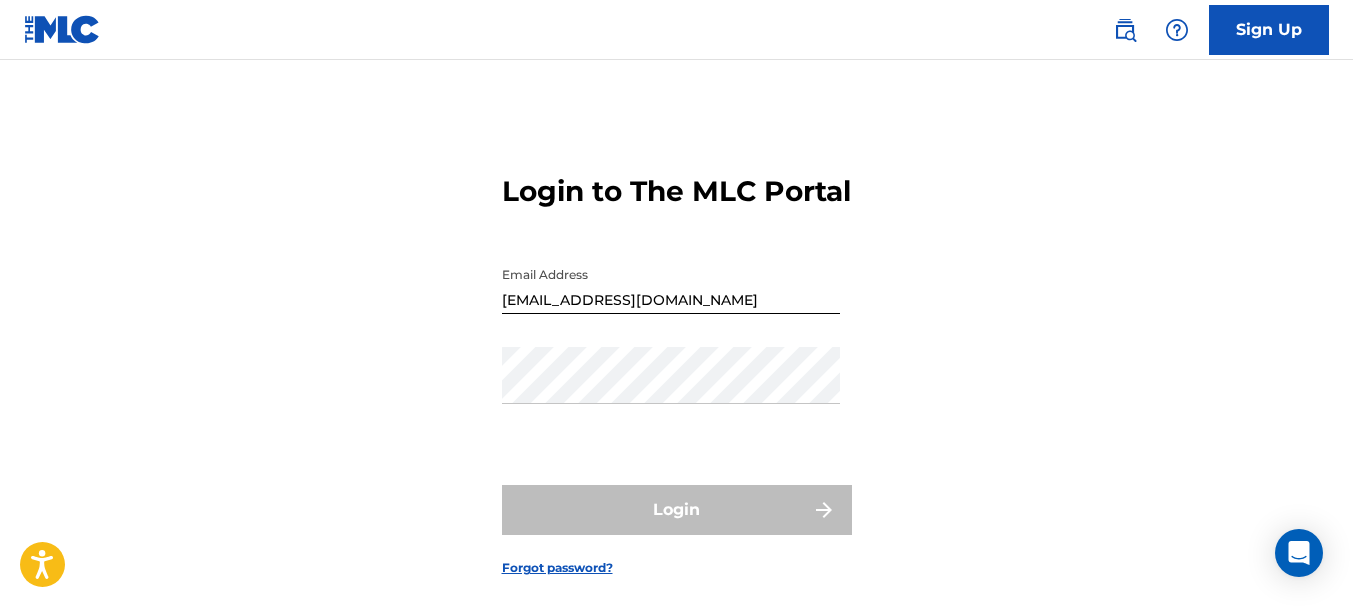 click on "[EMAIL_ADDRESS][DOMAIN_NAME]" at bounding box center (671, 285) 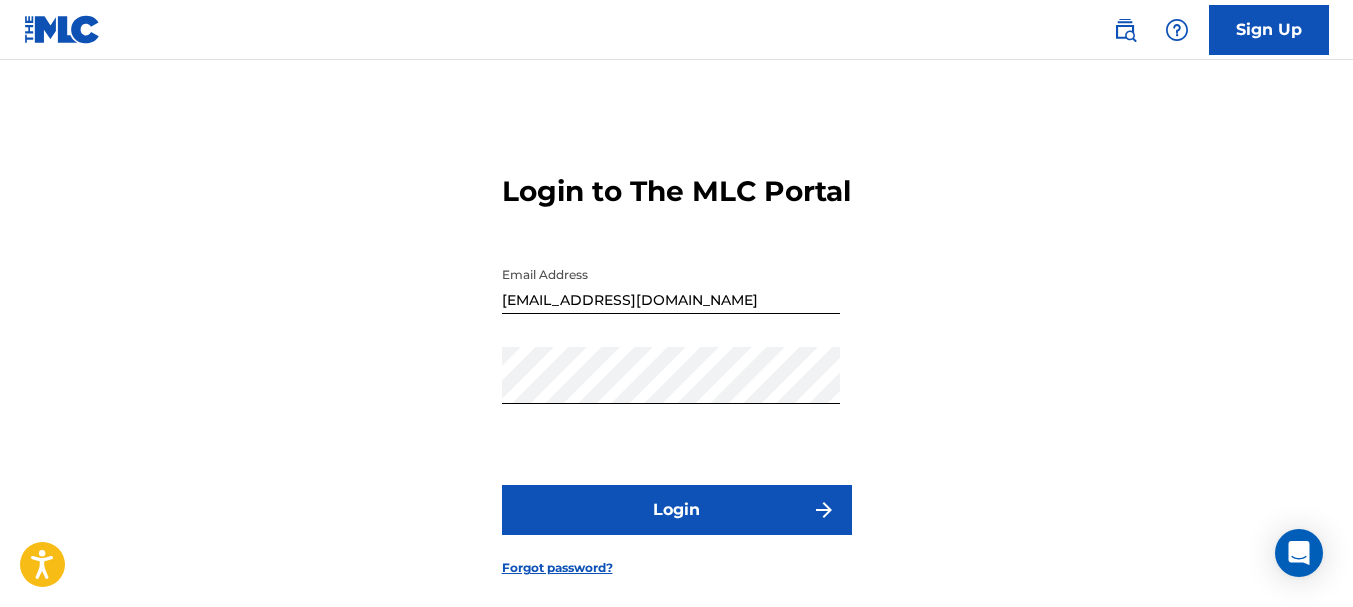 click on "Login" at bounding box center (677, 510) 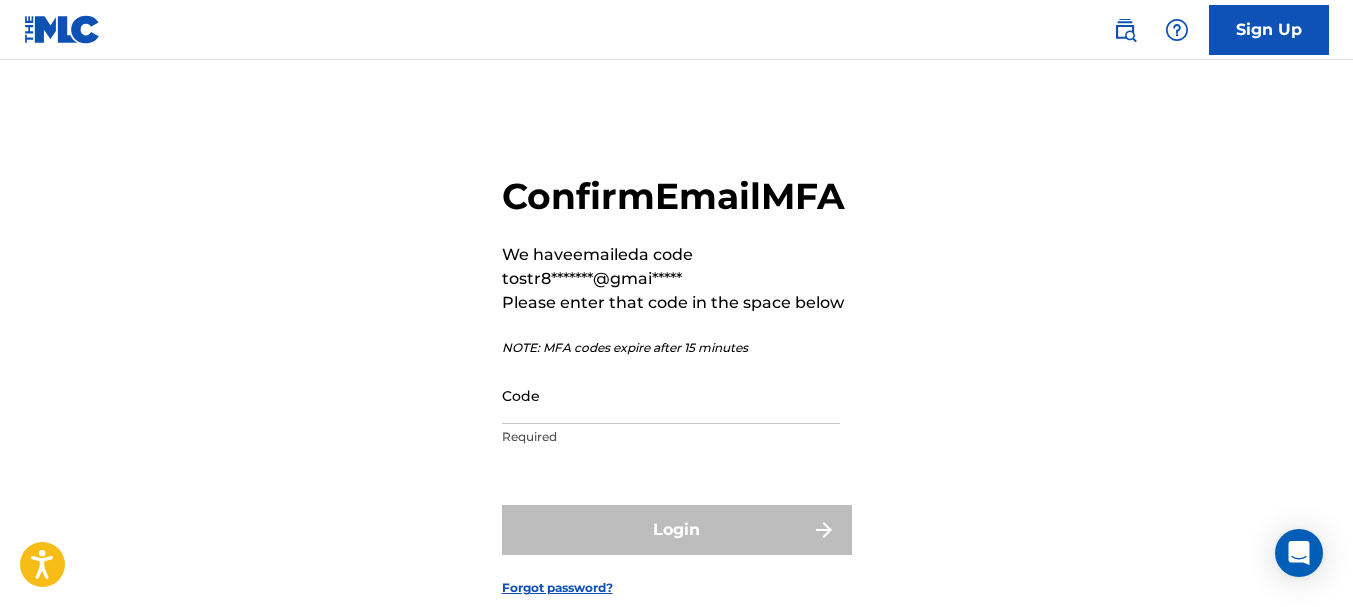 click on "Code" at bounding box center [671, 395] 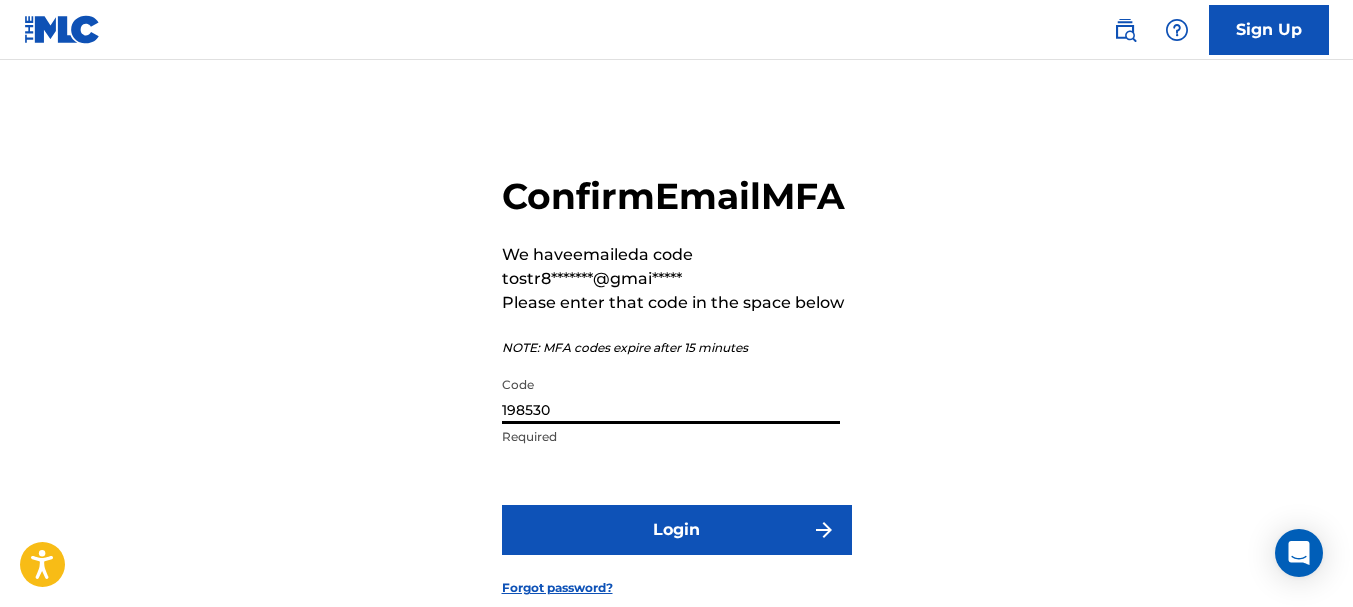 type on "198530" 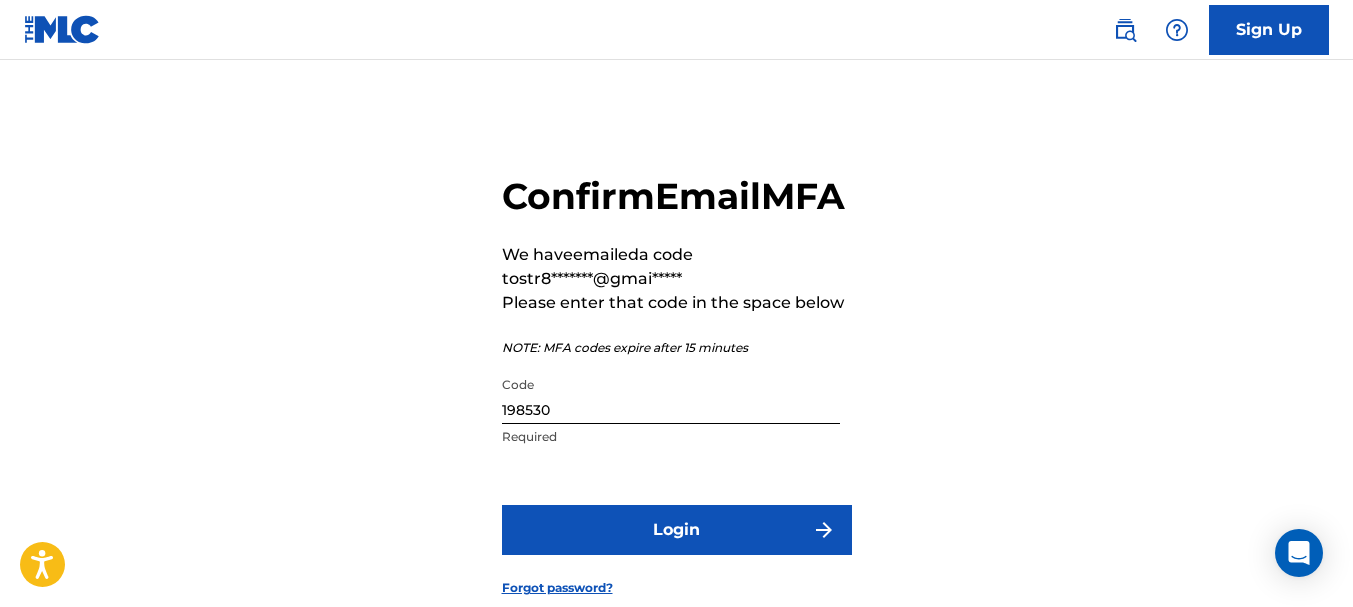 click on "Login" at bounding box center (677, 530) 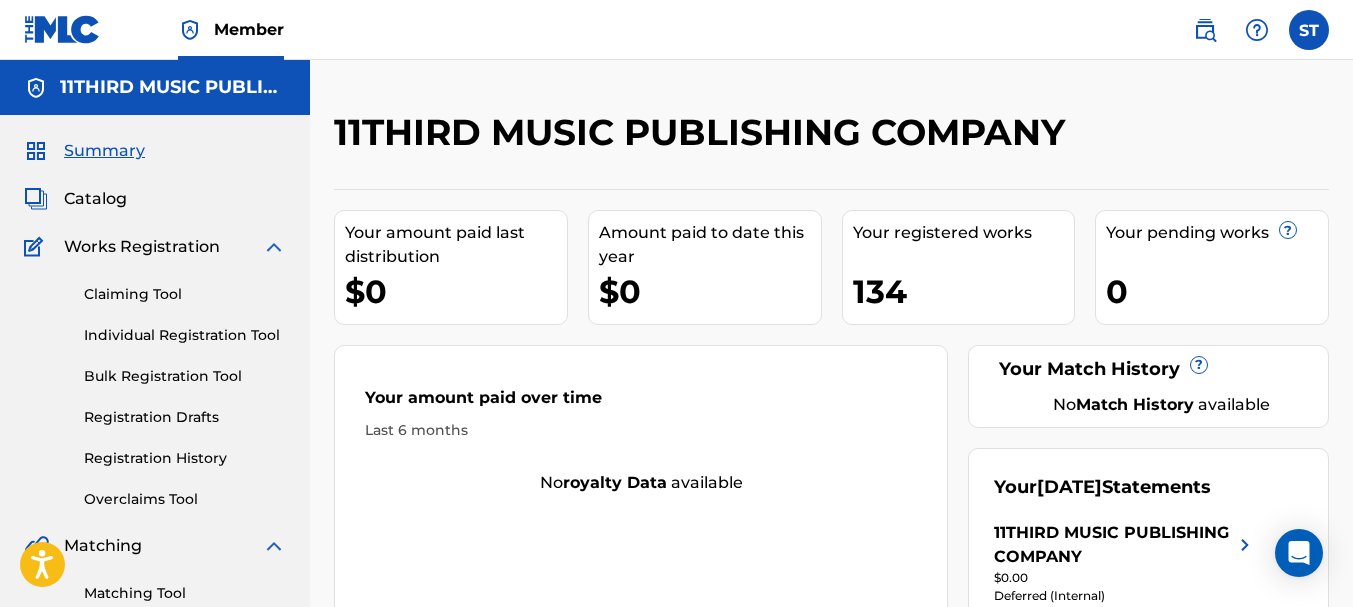 scroll, scrollTop: 0, scrollLeft: 0, axis: both 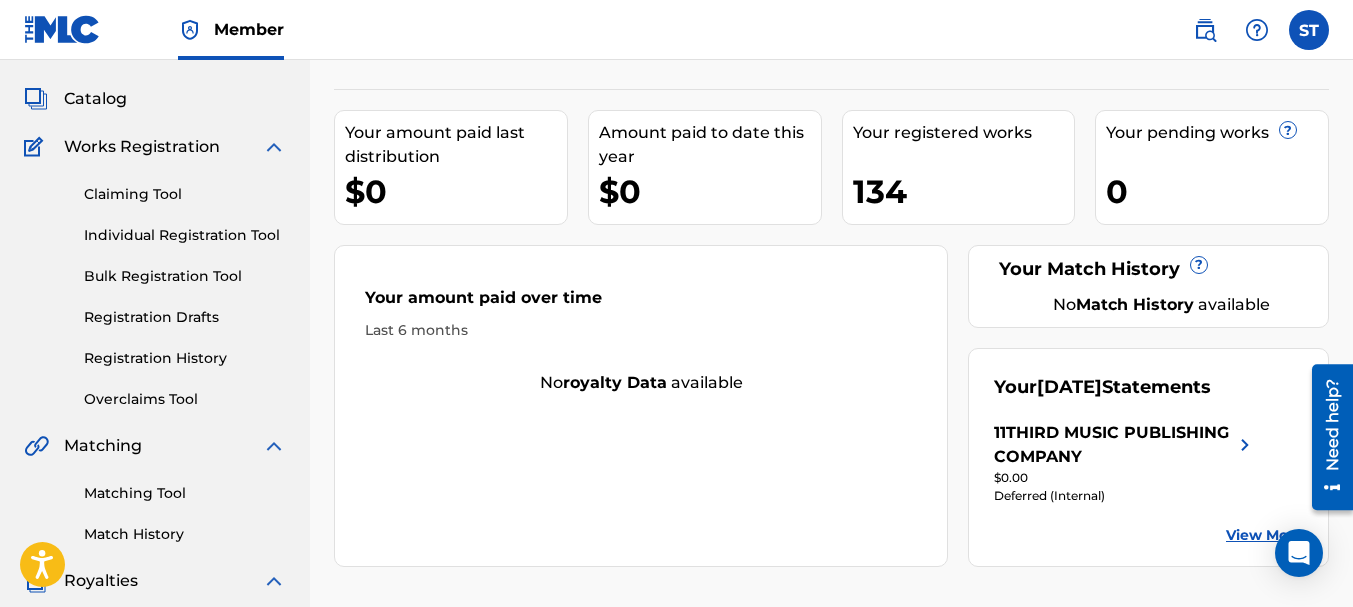 click on "Individual Registration Tool" at bounding box center [185, 235] 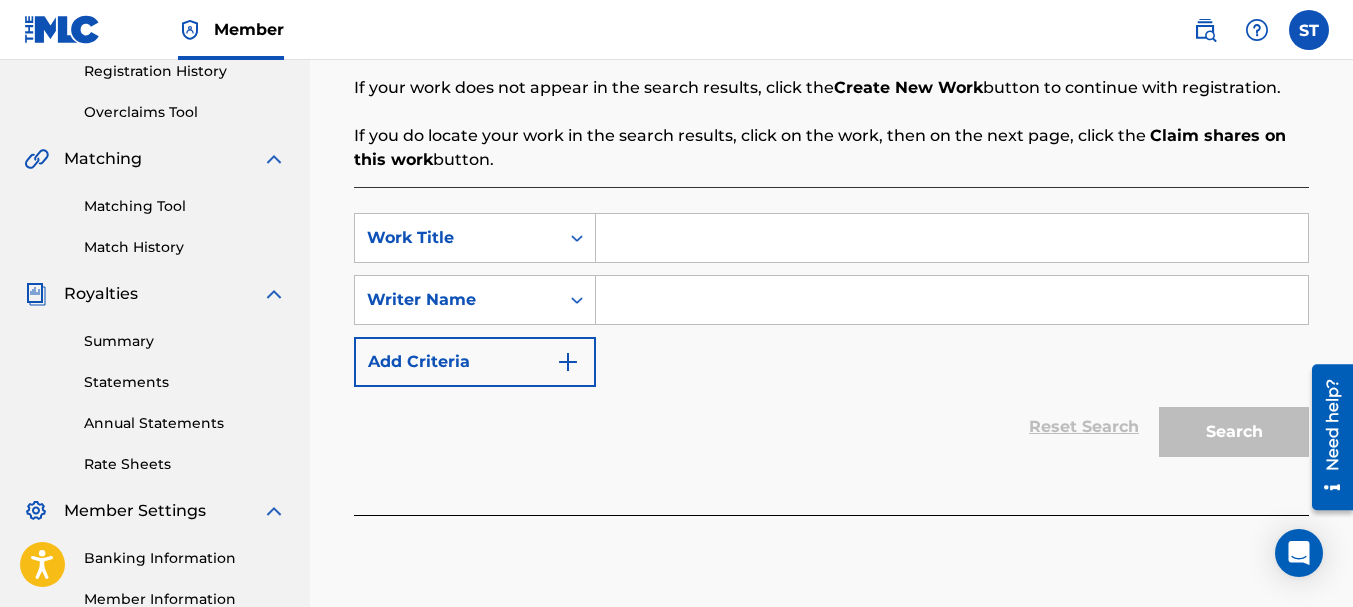 scroll, scrollTop: 400, scrollLeft: 0, axis: vertical 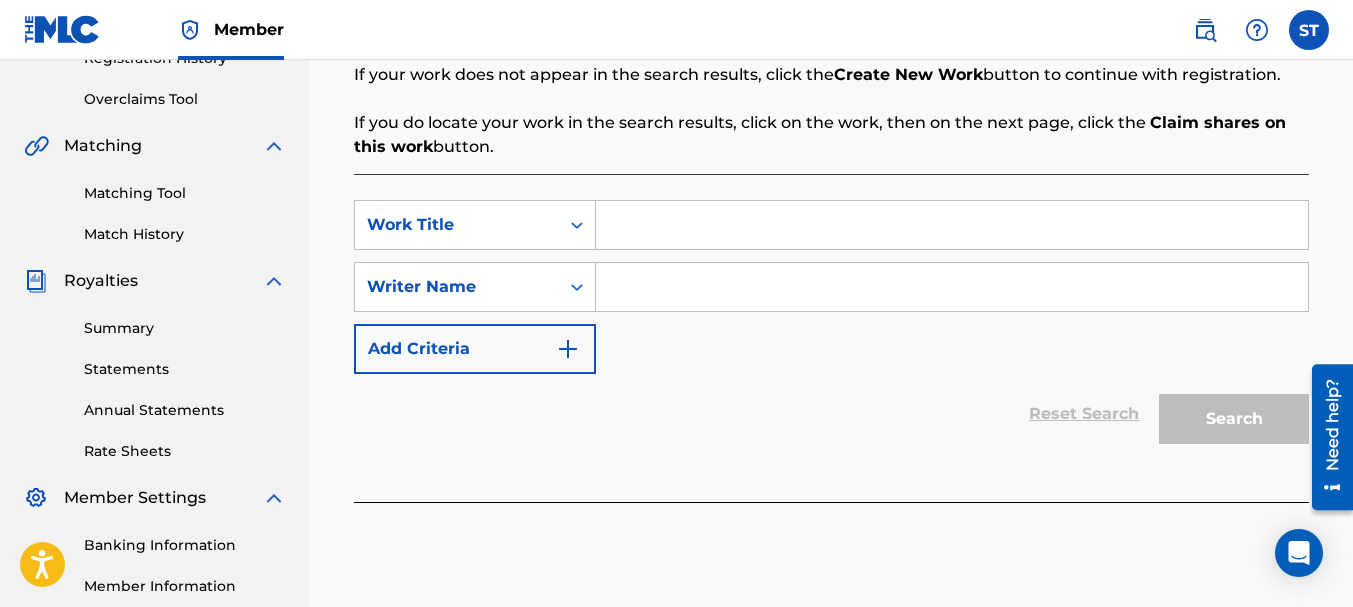 click at bounding box center [952, 225] 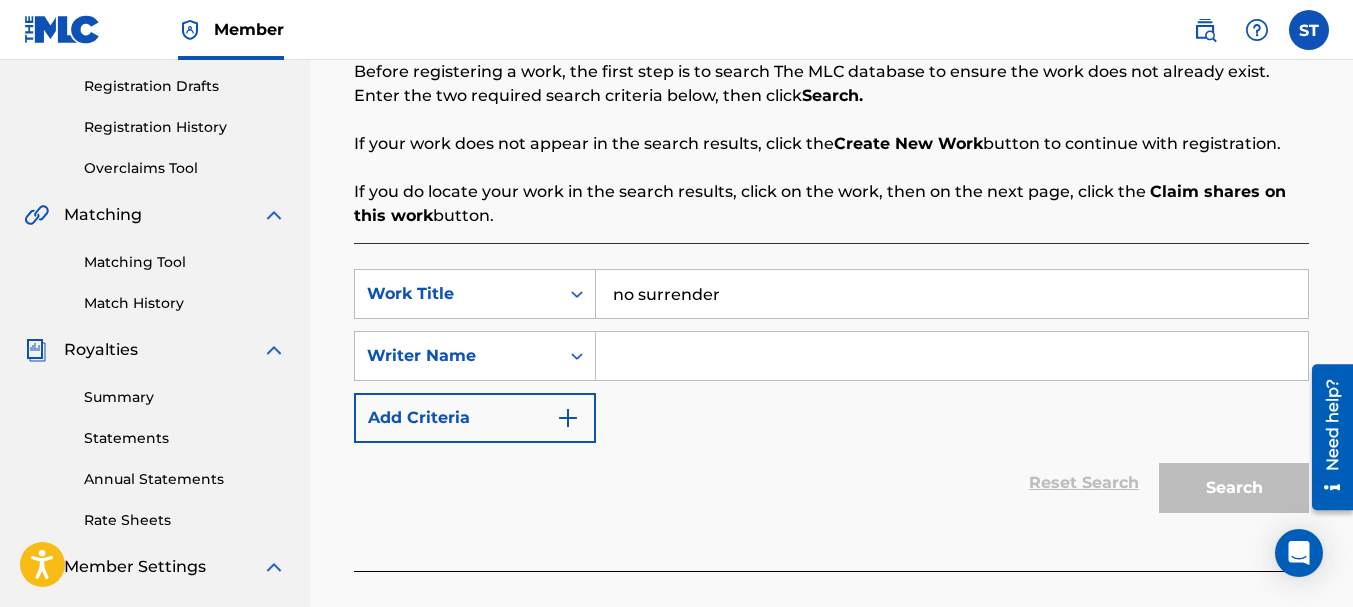 scroll, scrollTop: 300, scrollLeft: 0, axis: vertical 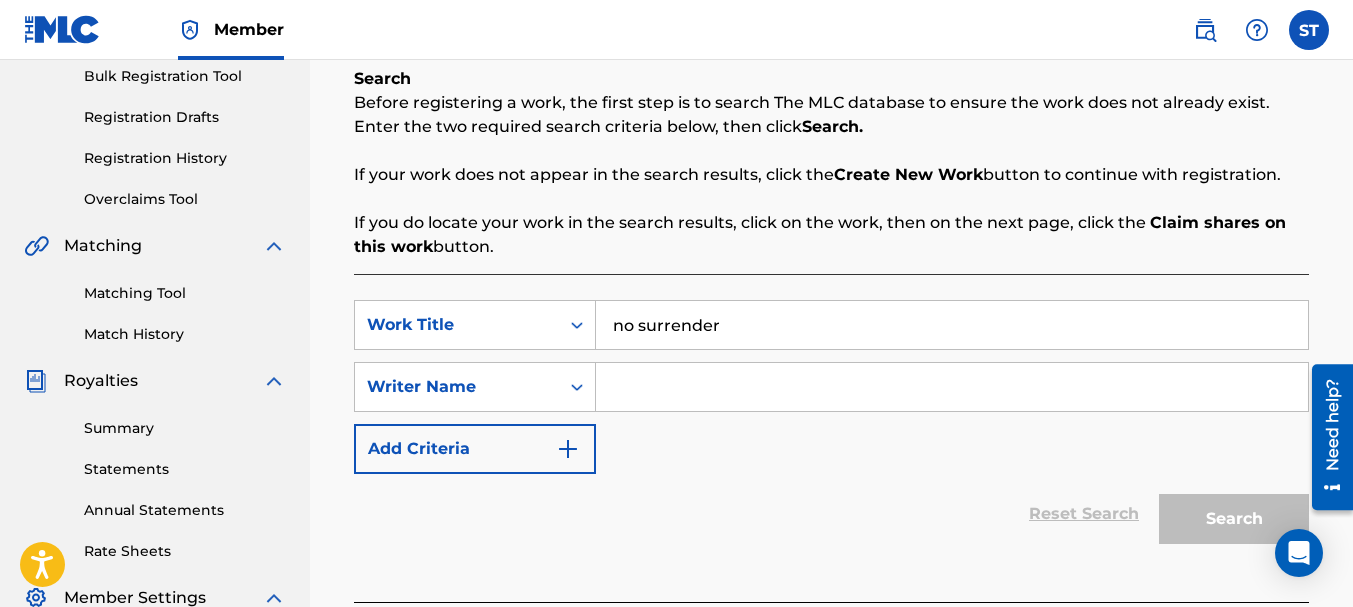 type on "no surrender" 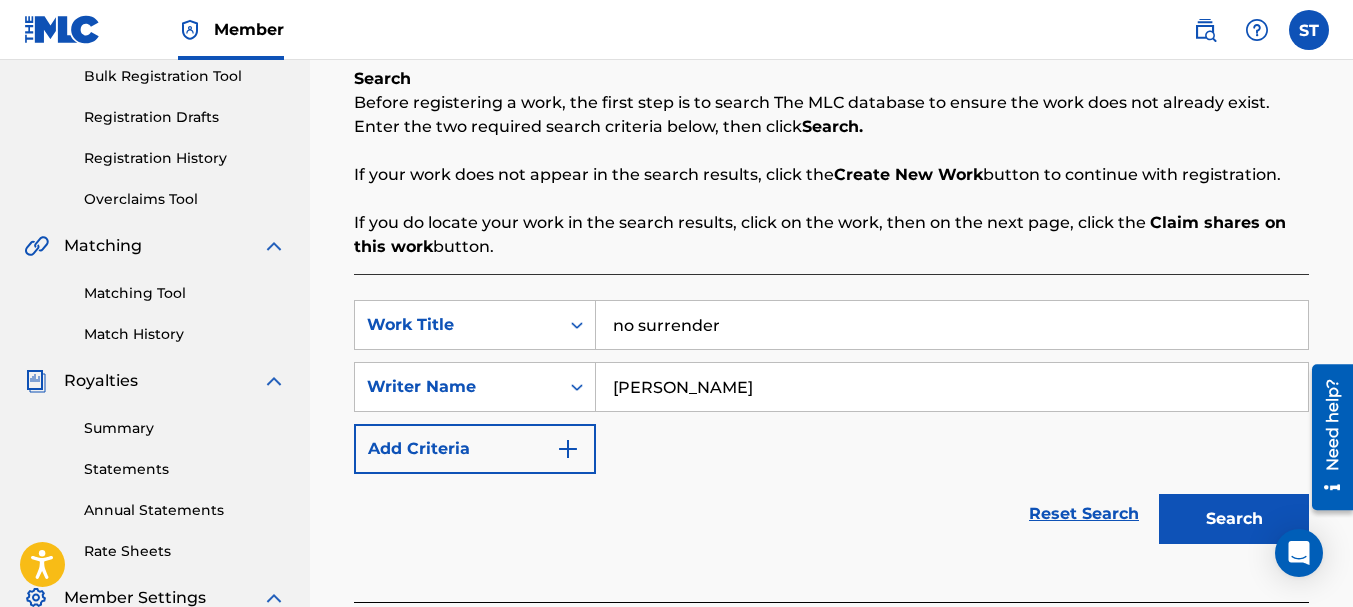 click on "Search" at bounding box center (1234, 519) 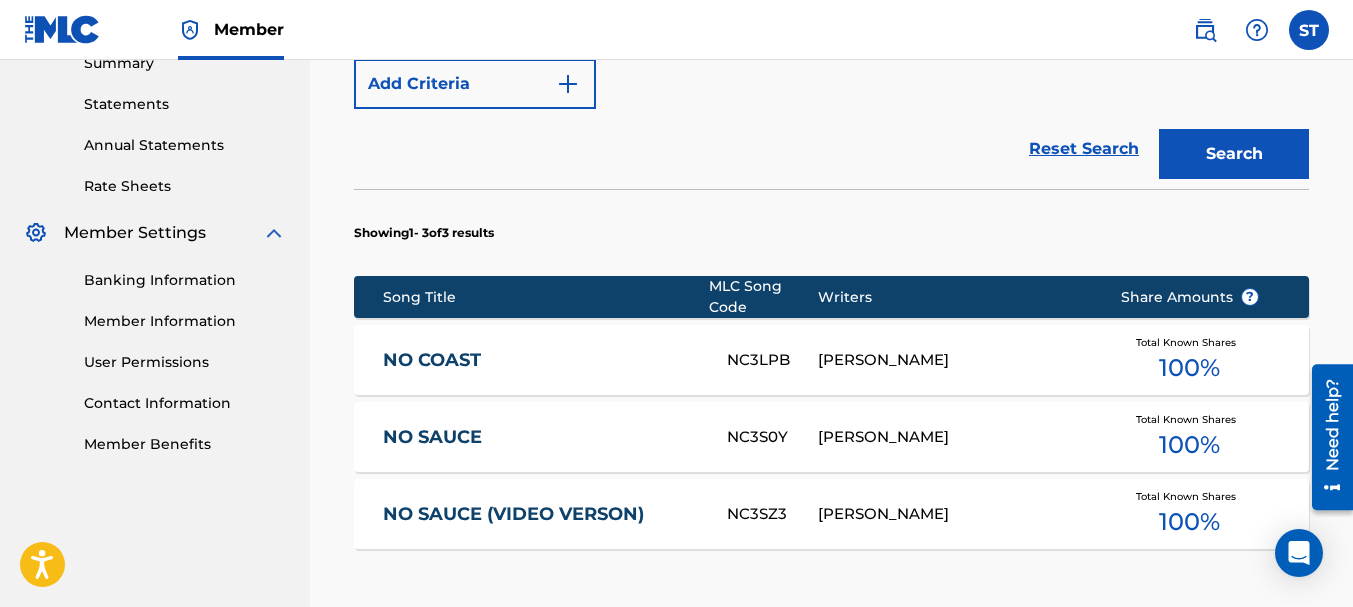 scroll, scrollTop: 700, scrollLeft: 0, axis: vertical 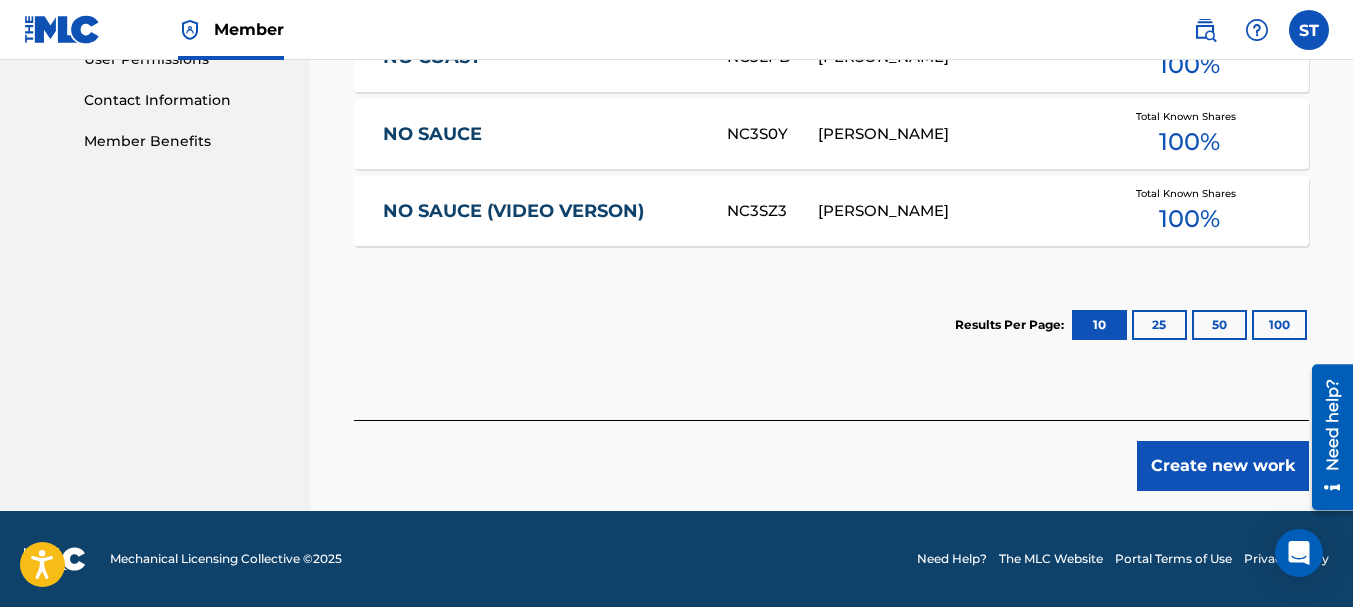 click on "Create new work" at bounding box center [1223, 466] 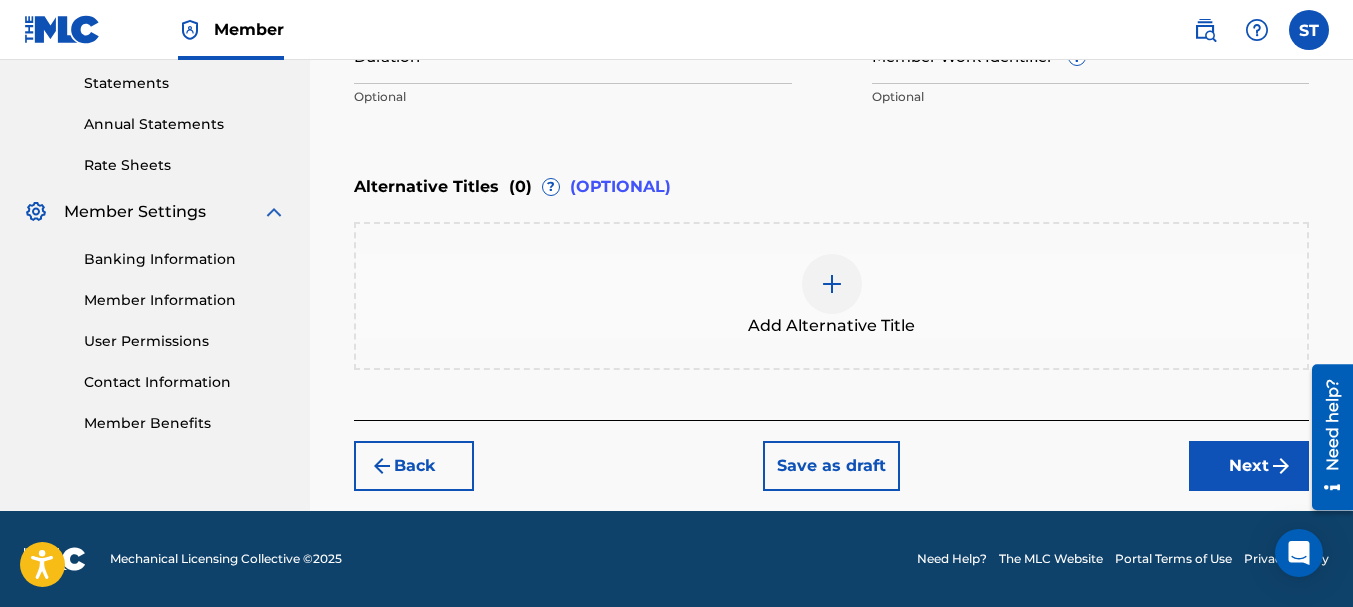 scroll, scrollTop: 686, scrollLeft: 0, axis: vertical 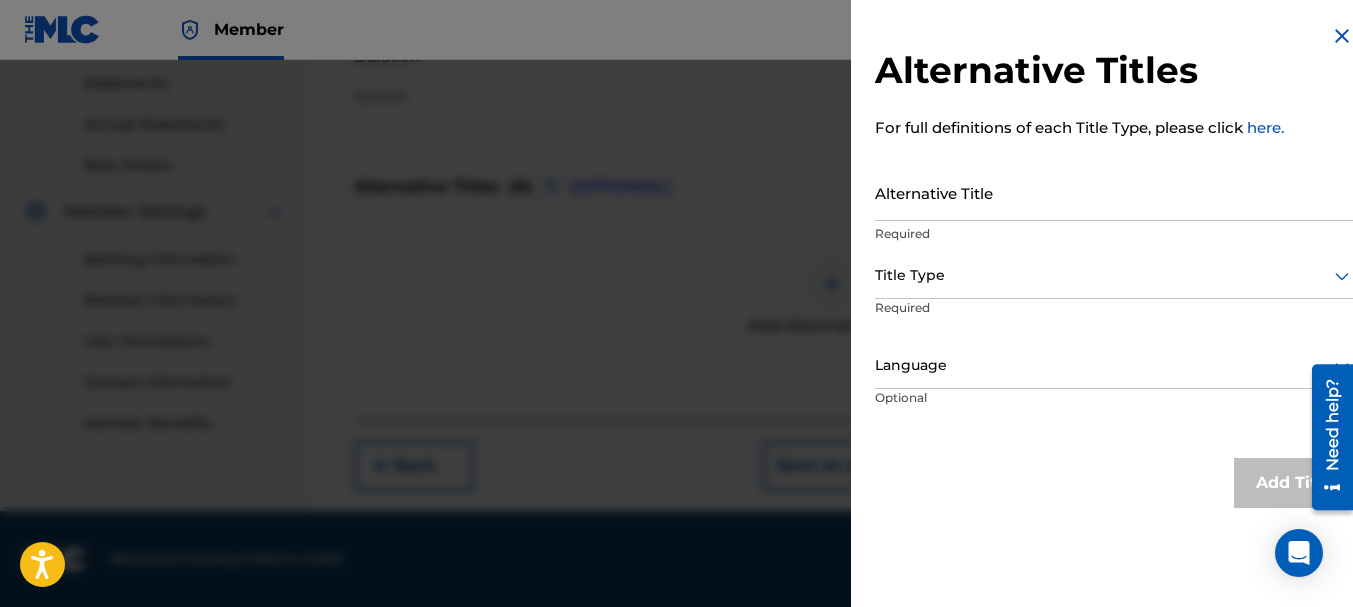click 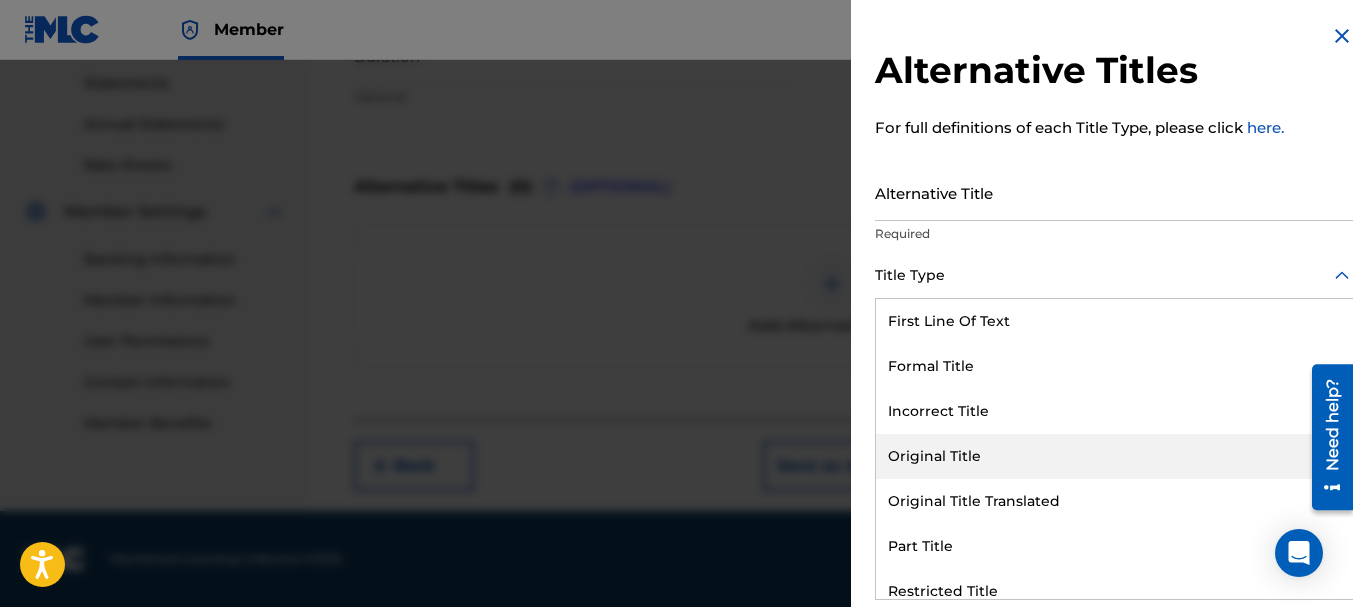 click on "Original Title" at bounding box center [1114, 456] 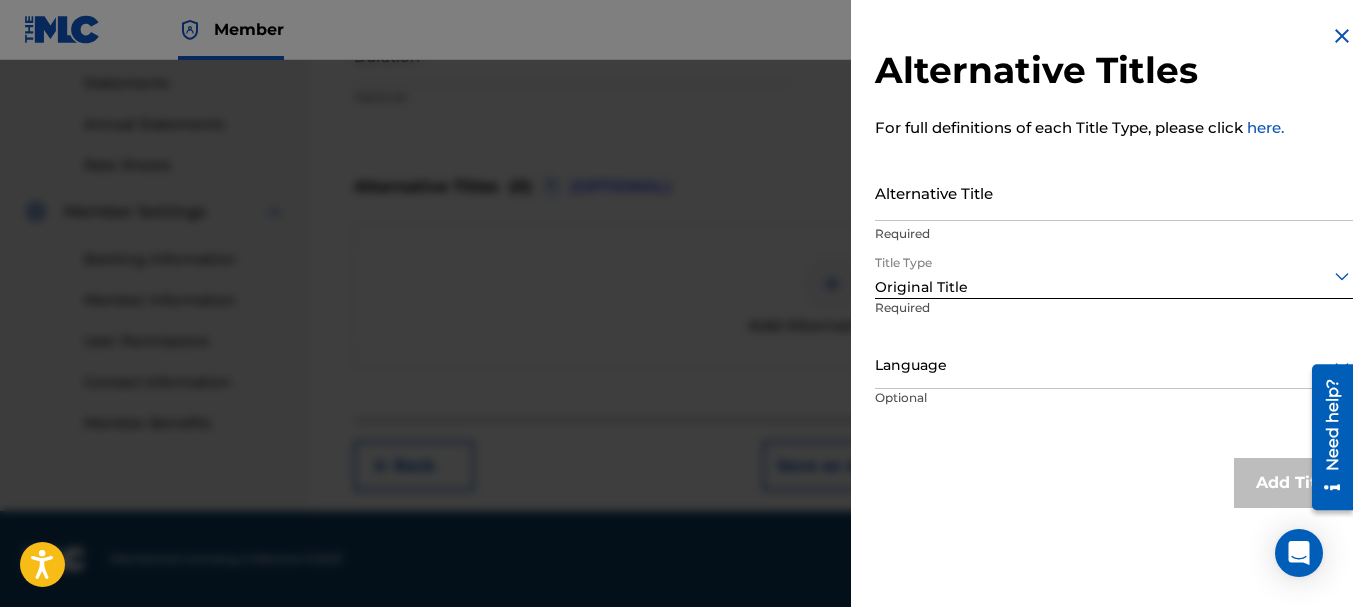 click at bounding box center [1325, 436] 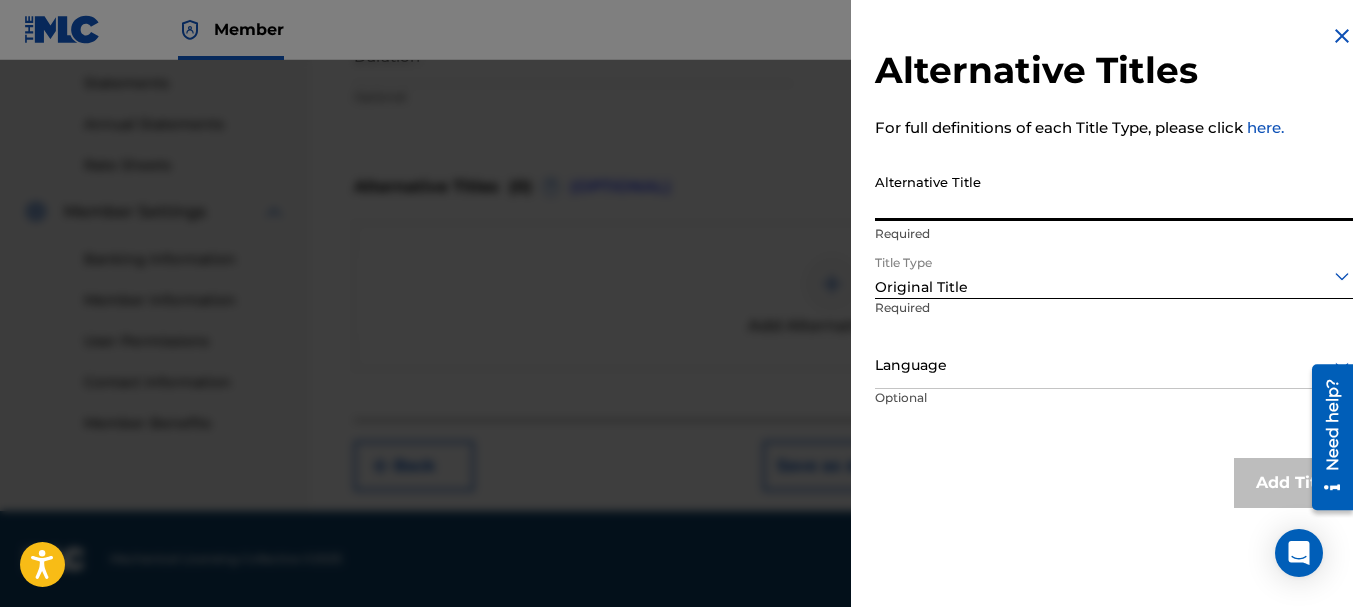 click on "Alternative Title" at bounding box center (1114, 192) 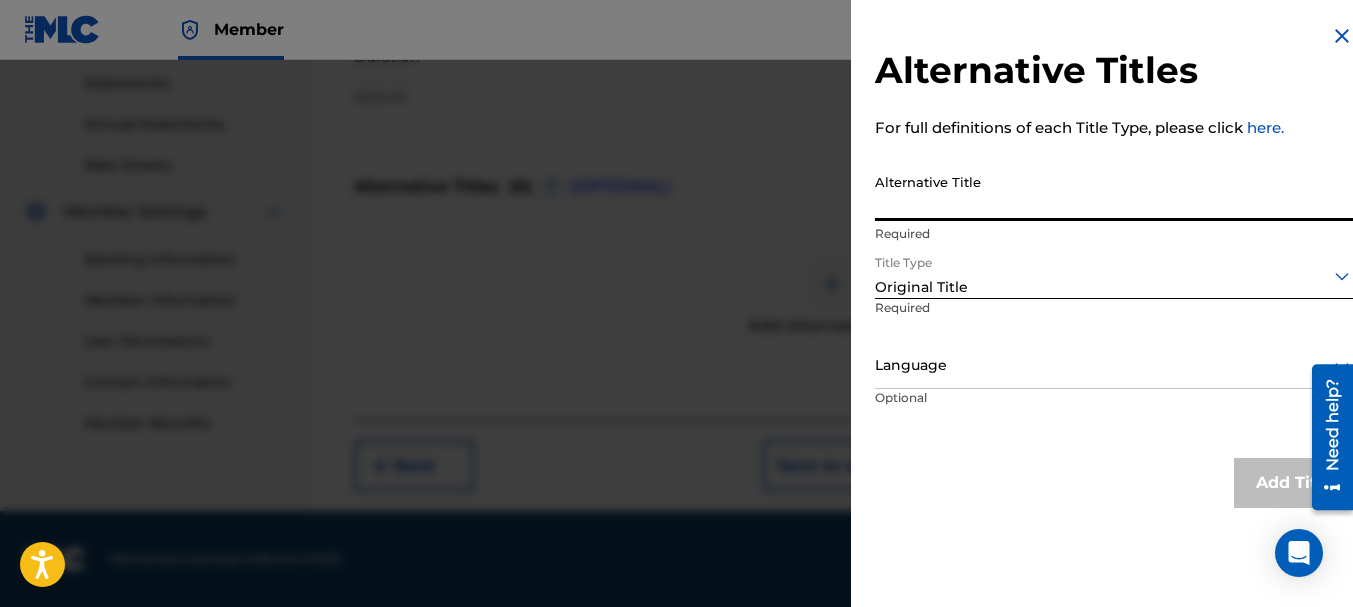 click at bounding box center (1342, 36) 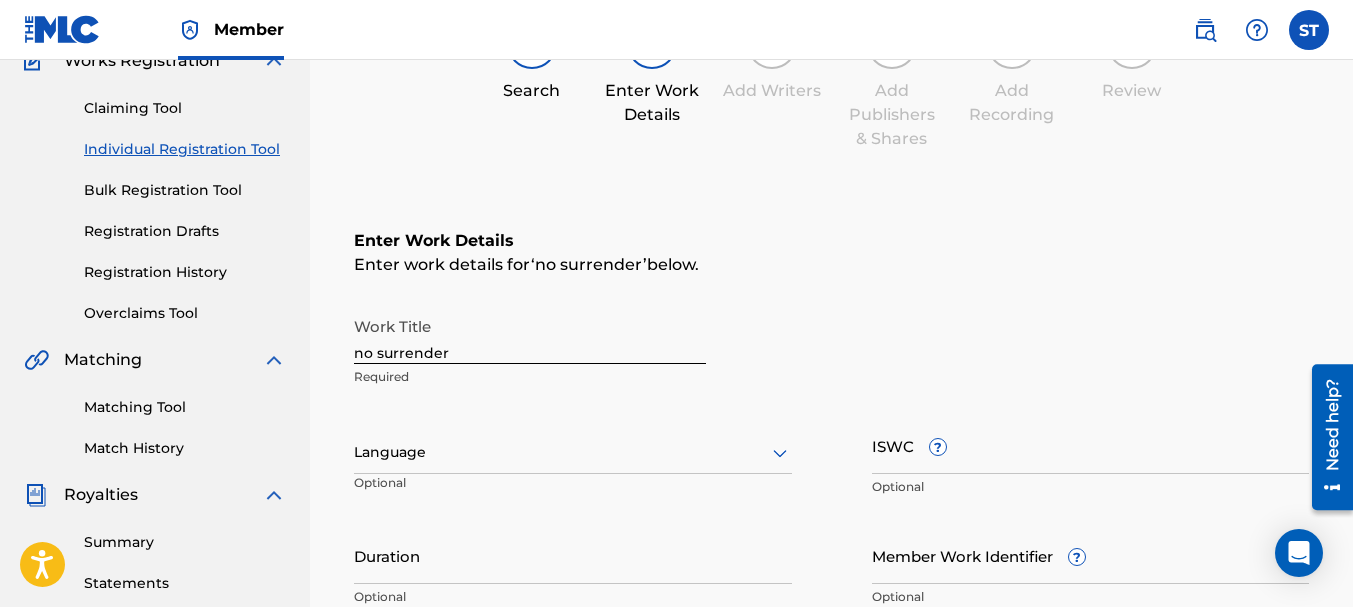 scroll, scrollTop: 286, scrollLeft: 0, axis: vertical 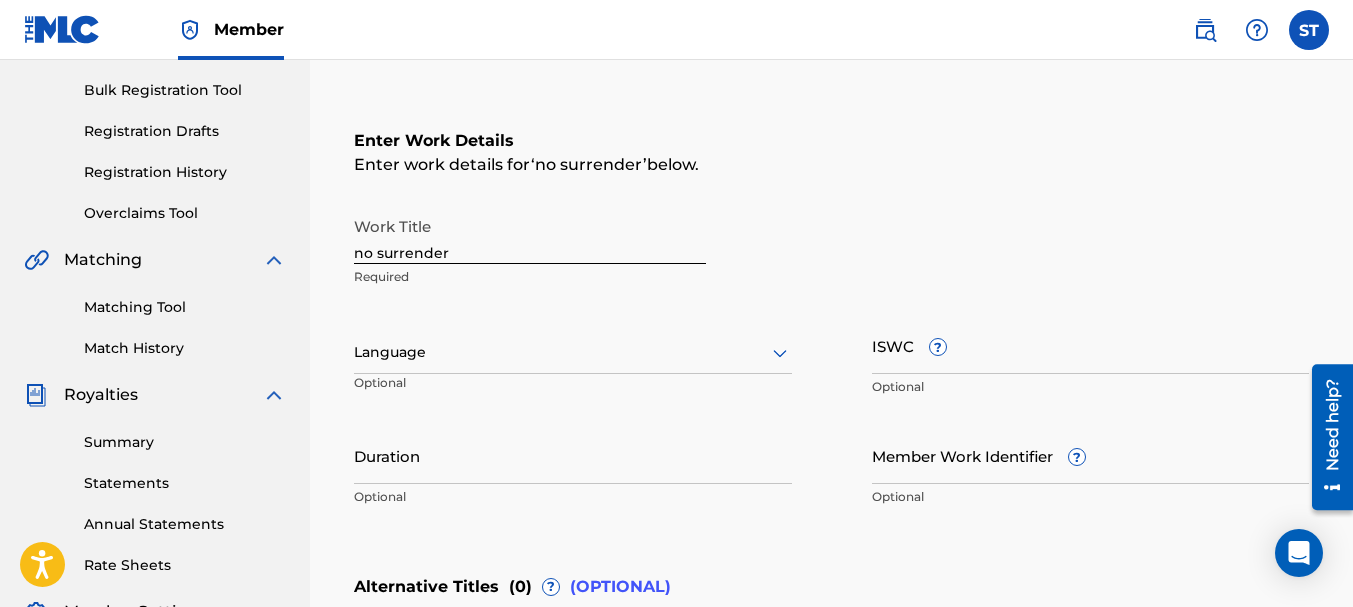 click 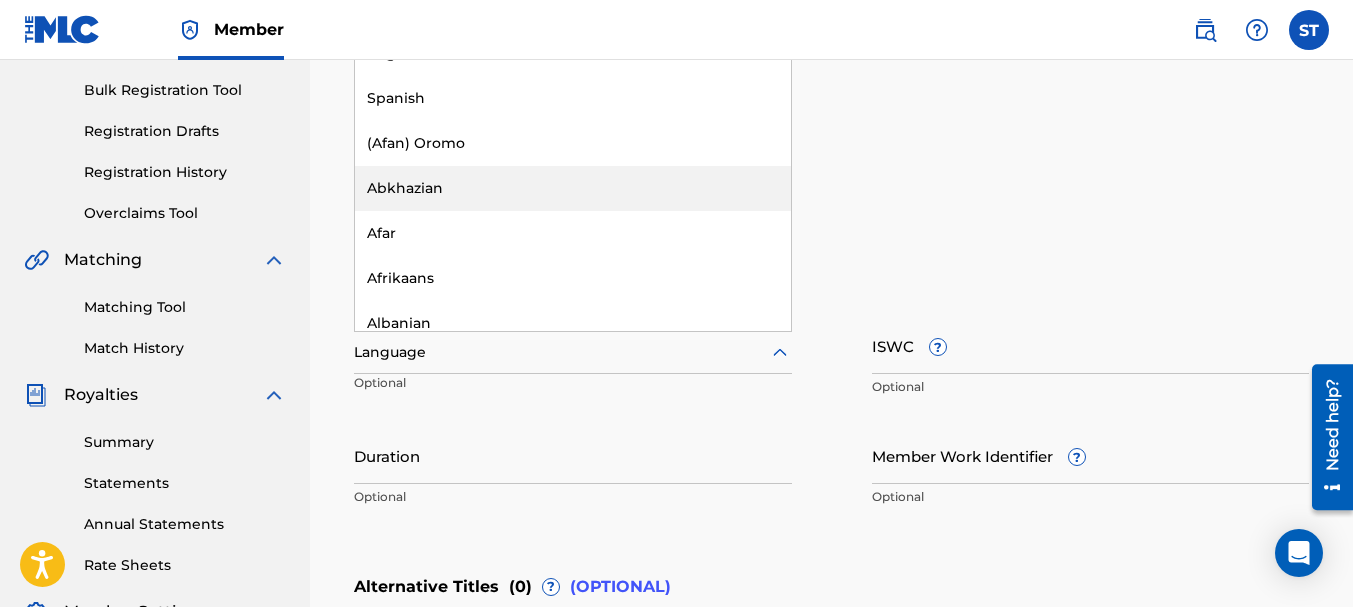 scroll, scrollTop: 0, scrollLeft: 0, axis: both 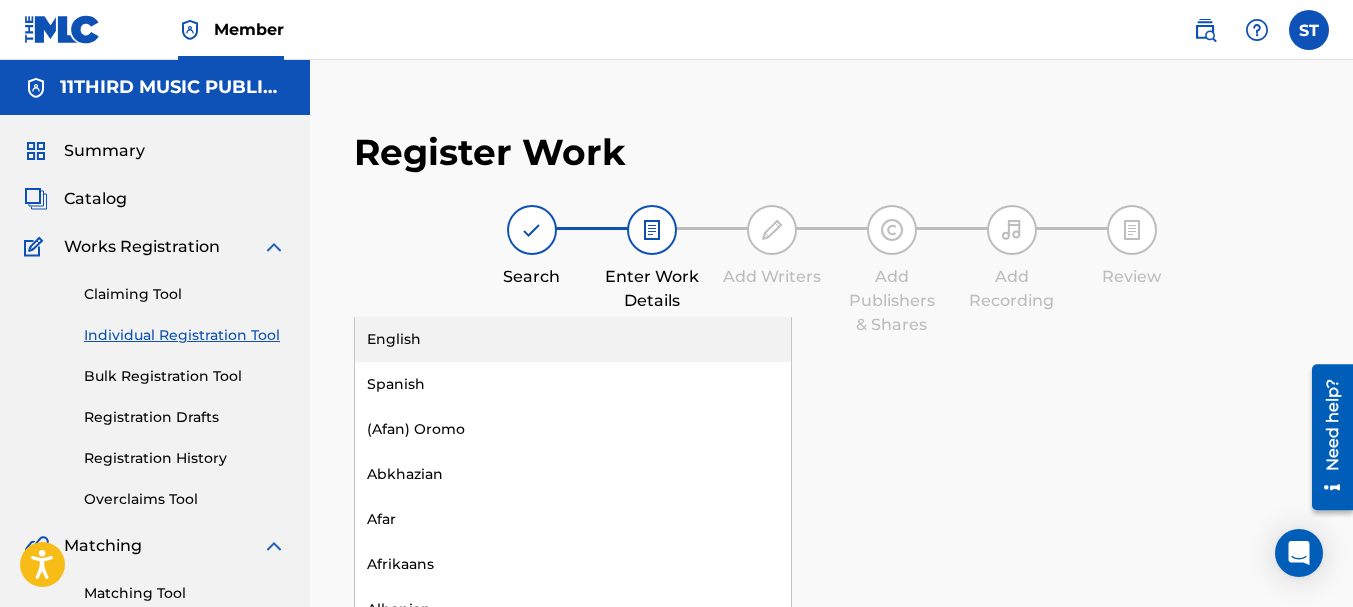 click on "English" at bounding box center [573, 339] 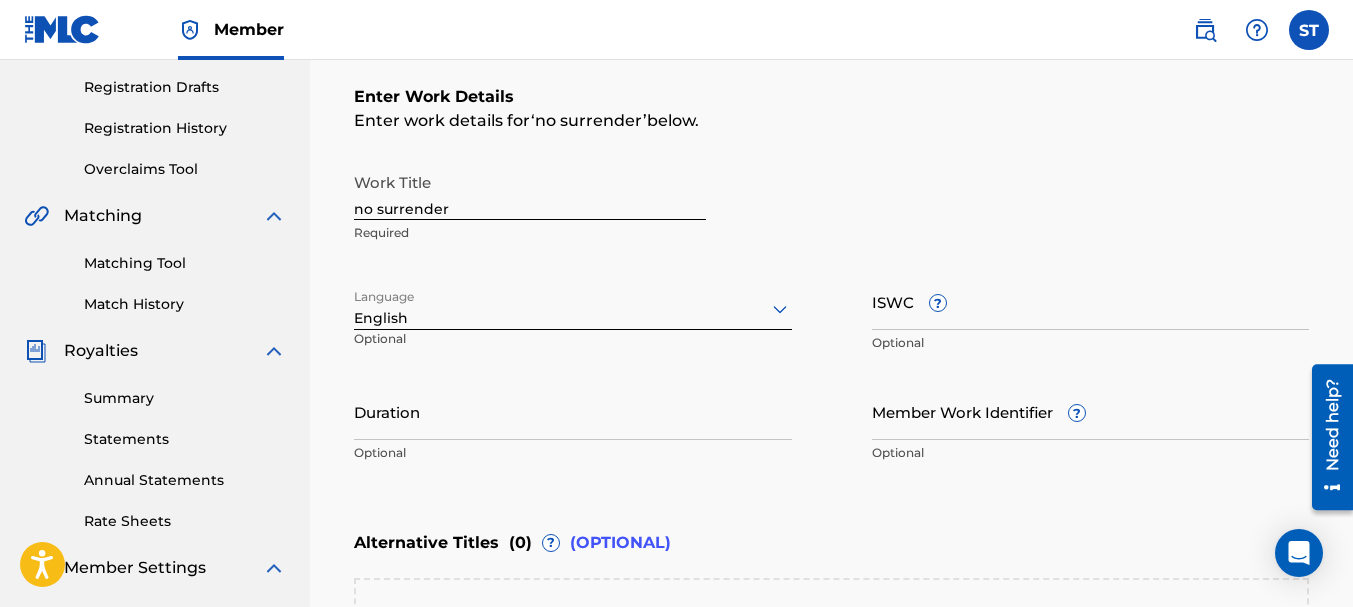 scroll, scrollTop: 400, scrollLeft: 0, axis: vertical 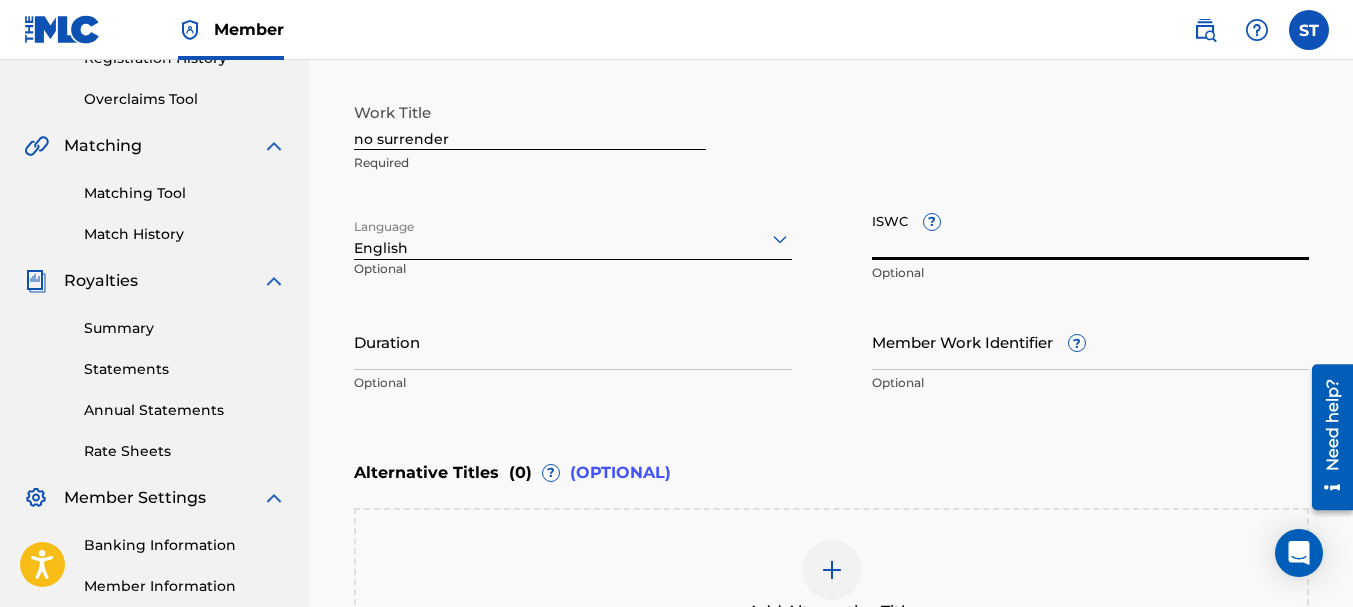 click on "ISWC   ?" at bounding box center [1091, 231] 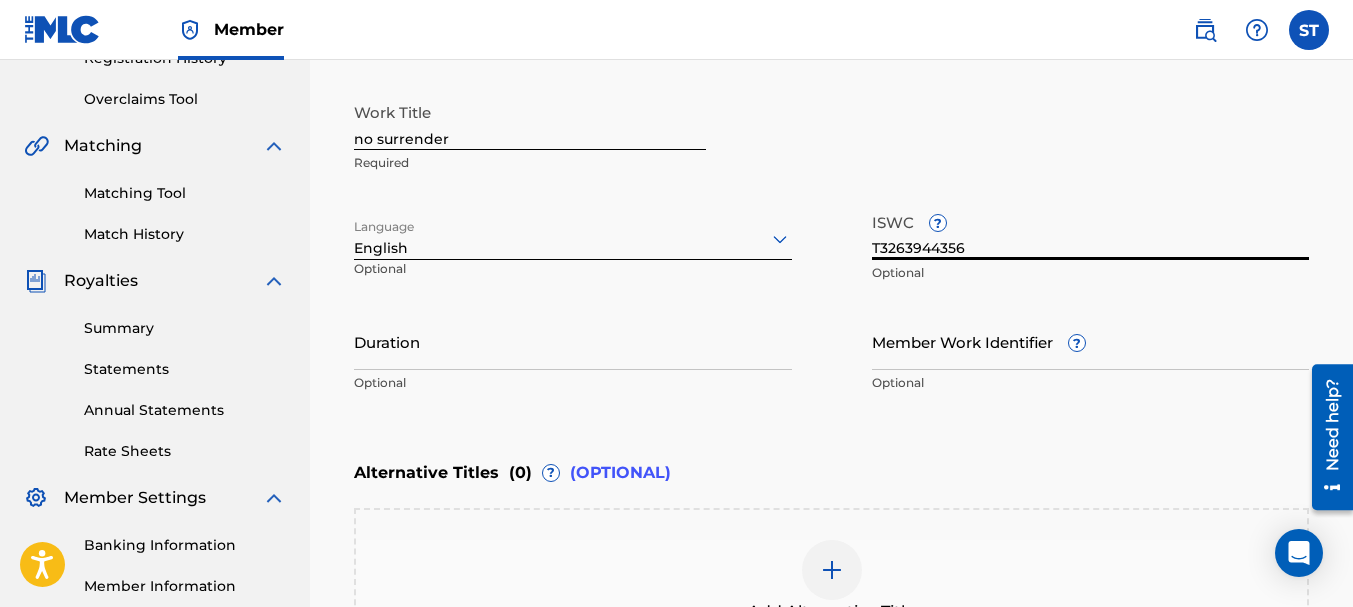 type on "T3263944356" 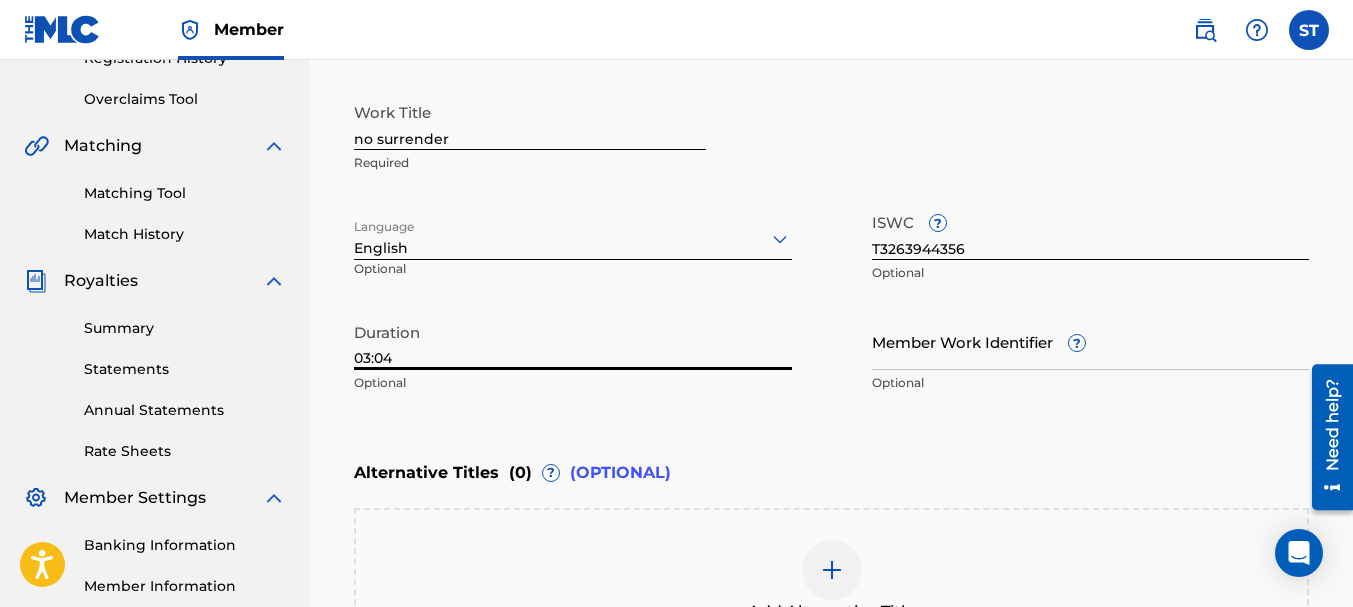 type on "03:04" 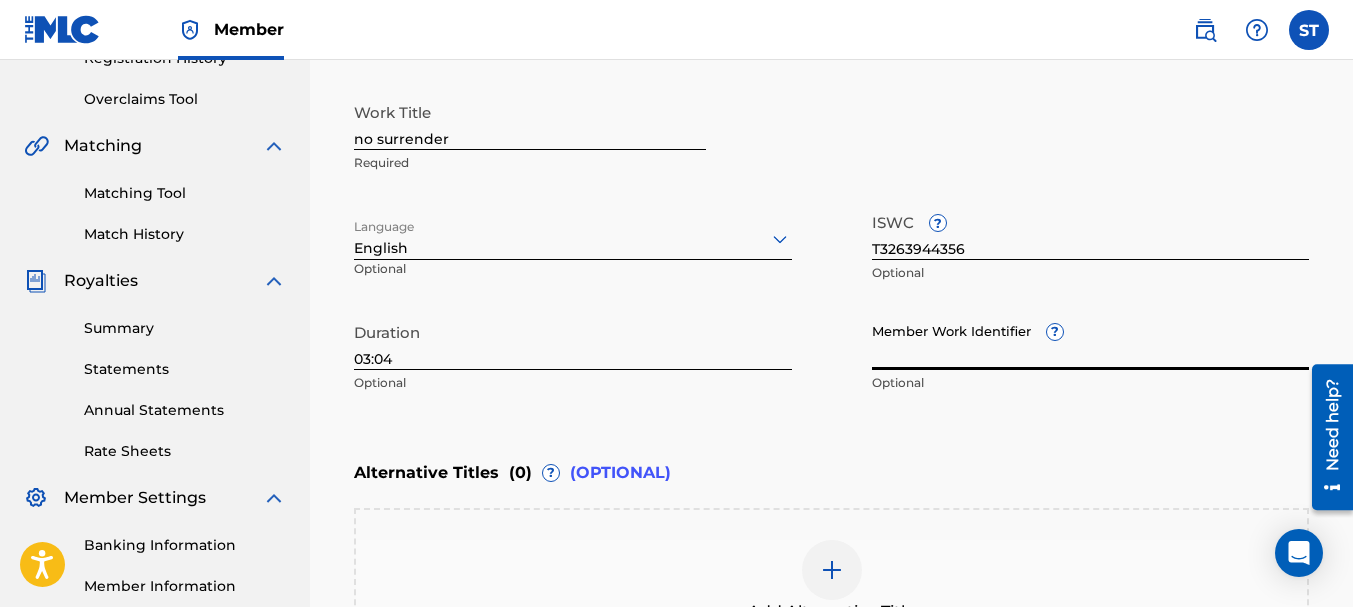click on "Member Work Identifier   ?" at bounding box center (1091, 341) 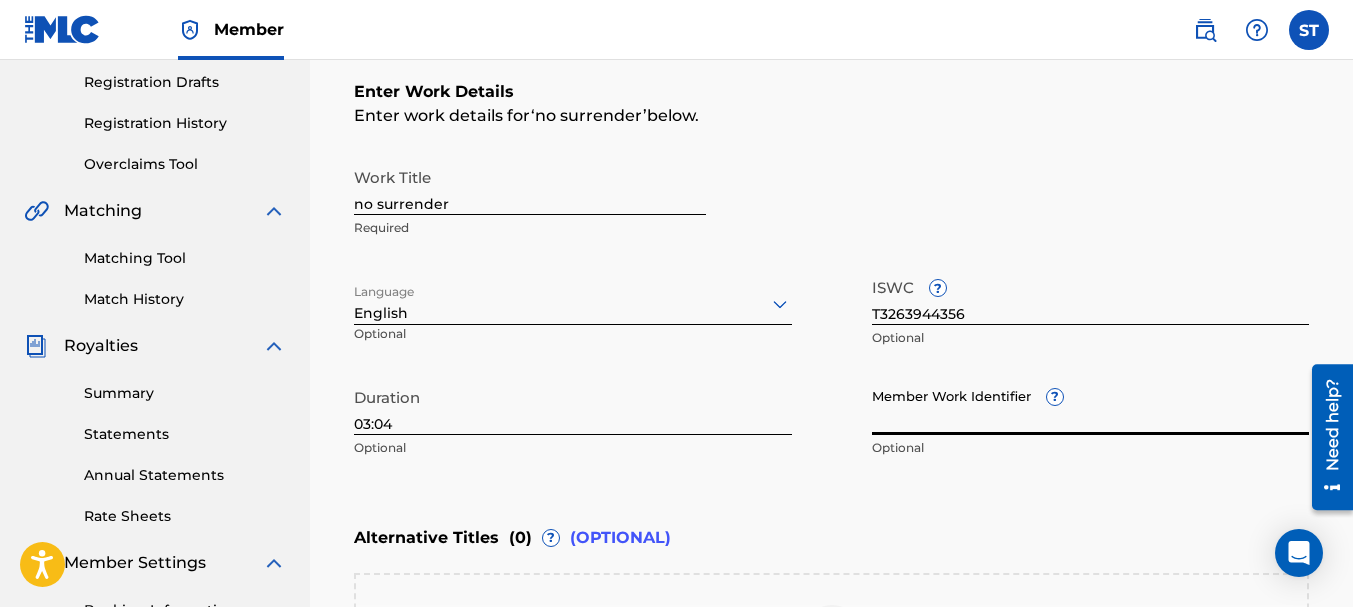 scroll, scrollTop: 300, scrollLeft: 0, axis: vertical 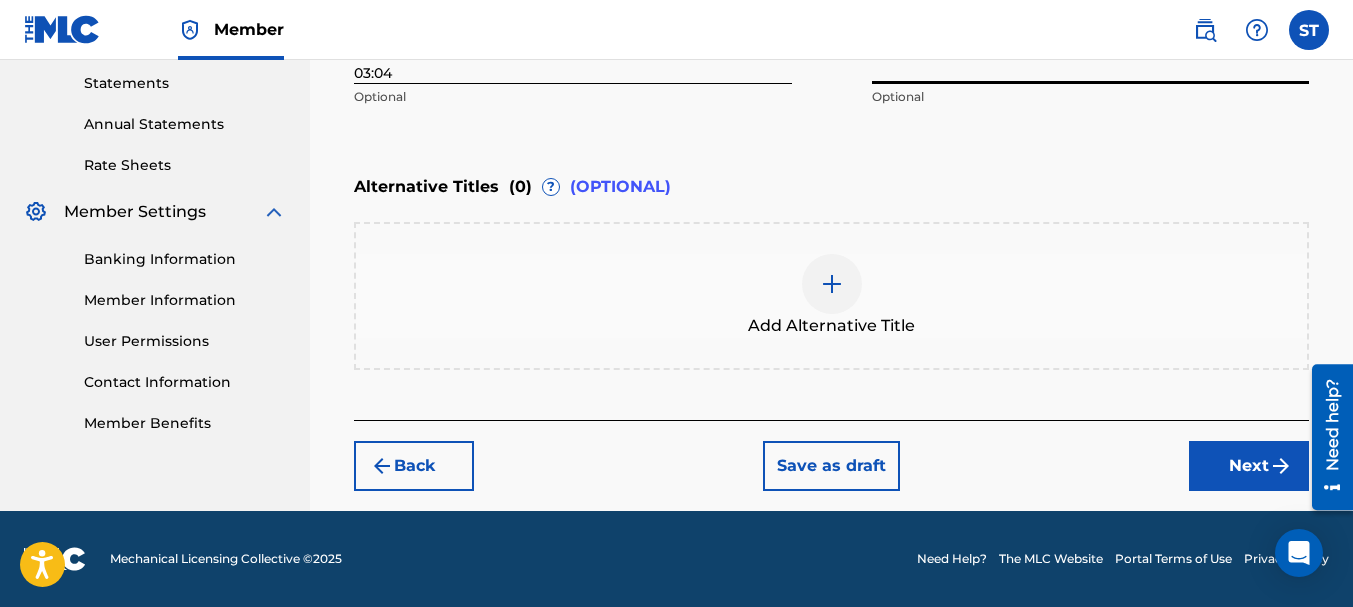 click on "Next" at bounding box center (1249, 466) 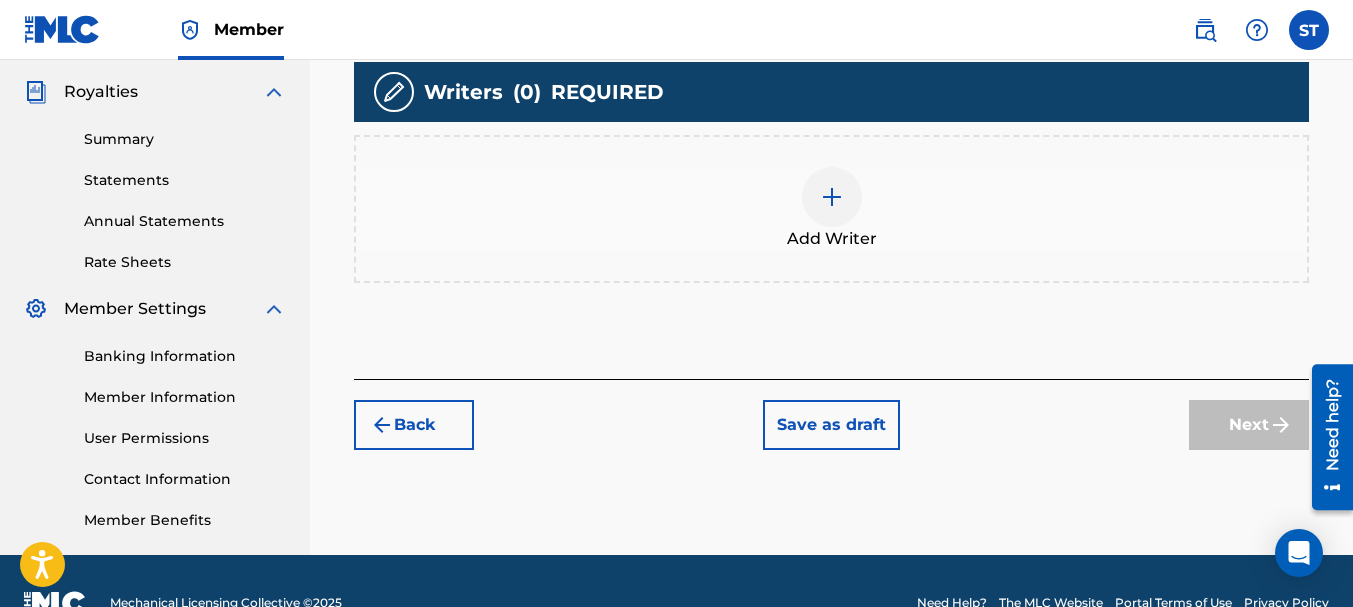scroll, scrollTop: 590, scrollLeft: 0, axis: vertical 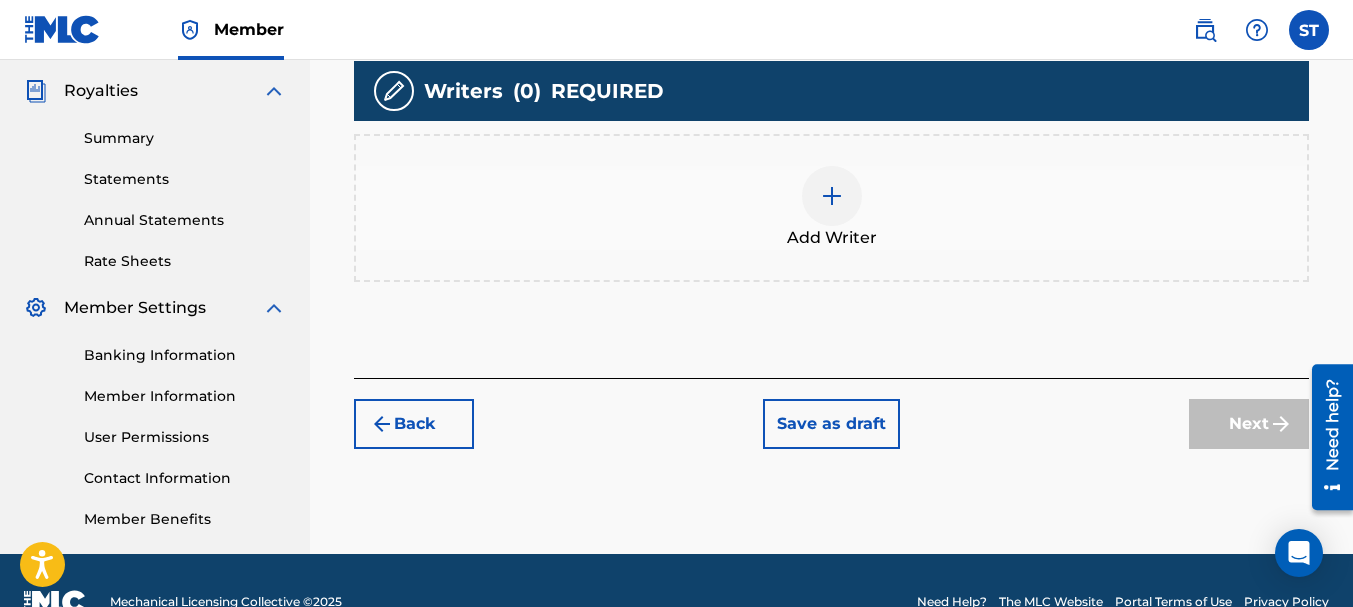 click at bounding box center (832, 196) 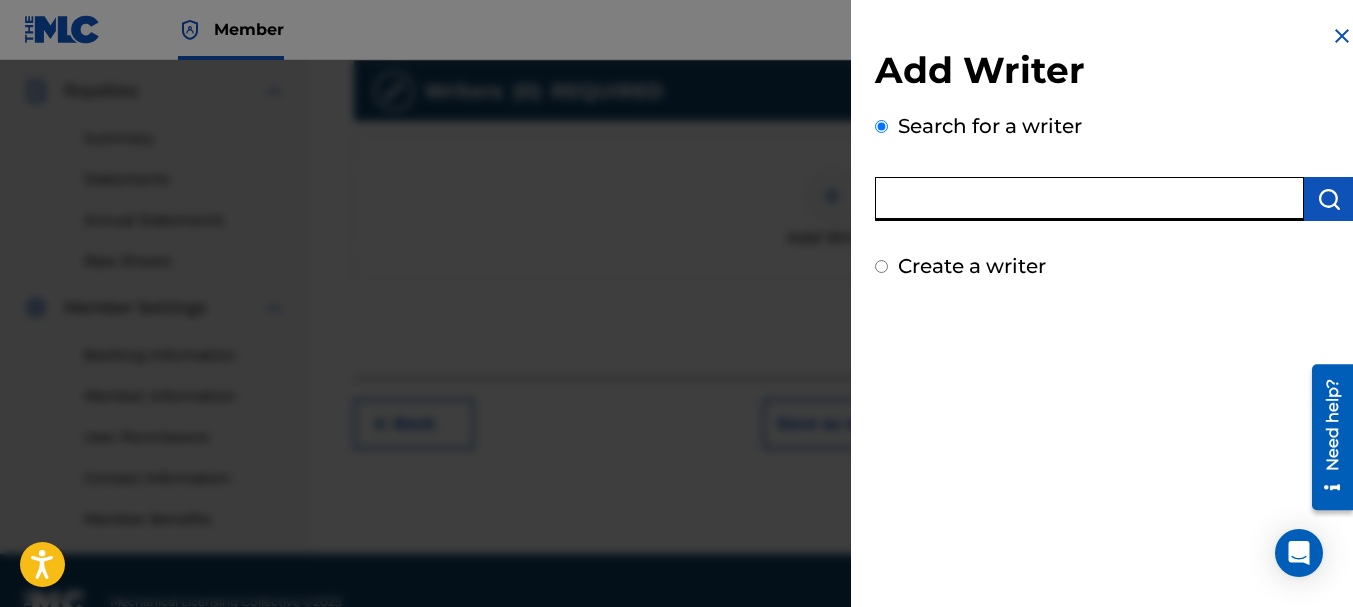 click at bounding box center [1089, 199] 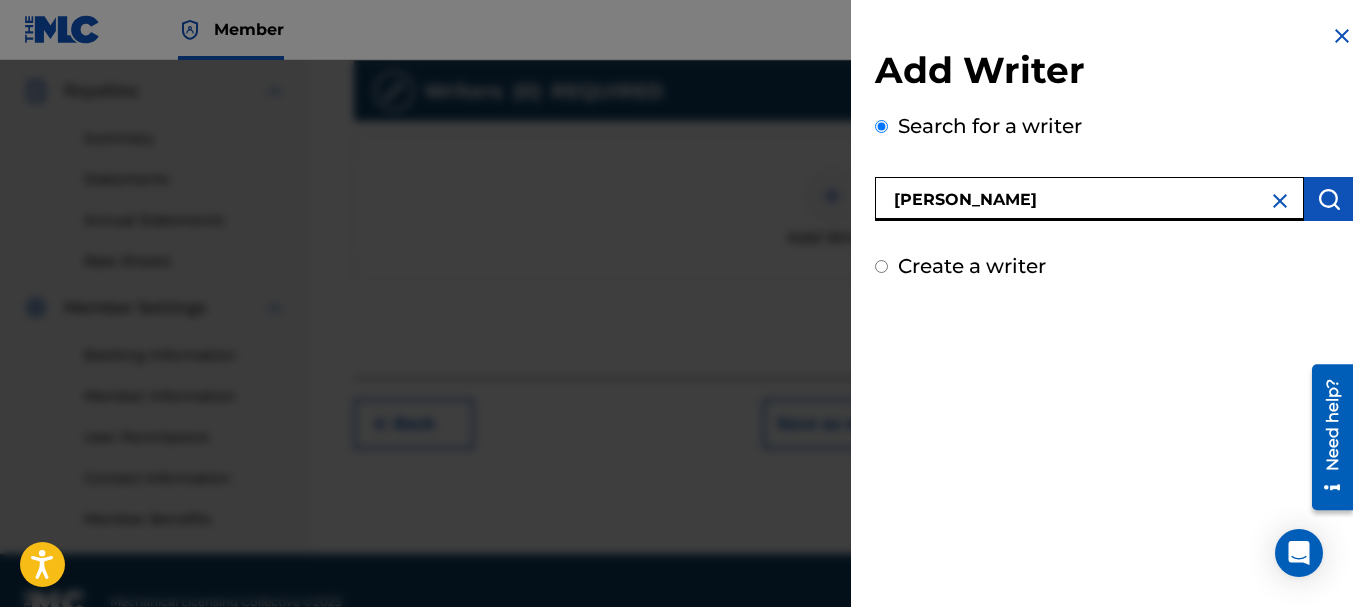 type on "[PERSON_NAME]" 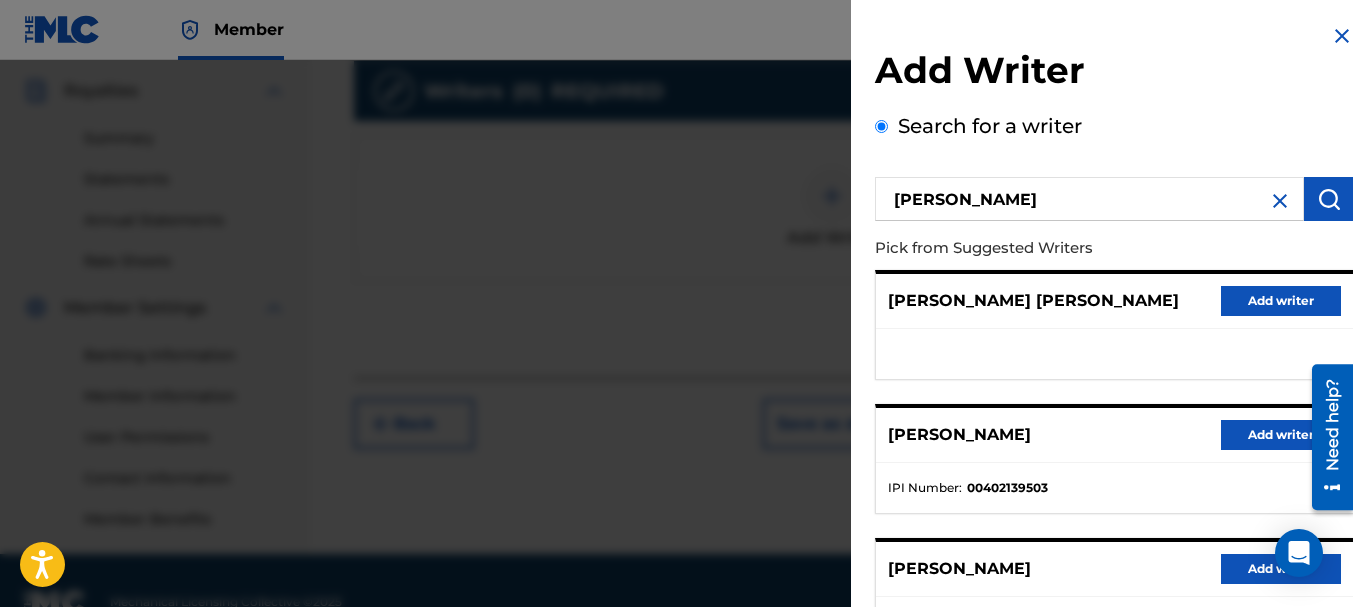 scroll, scrollTop: 100, scrollLeft: 0, axis: vertical 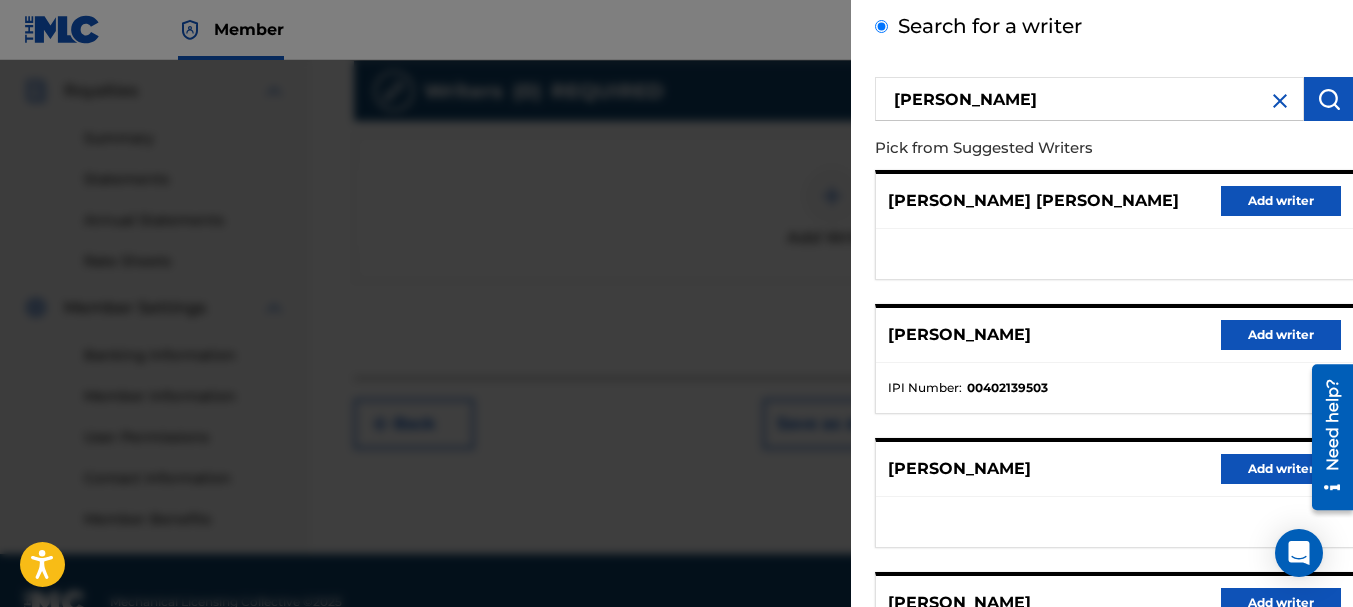 click on "Add writer" at bounding box center (1281, 335) 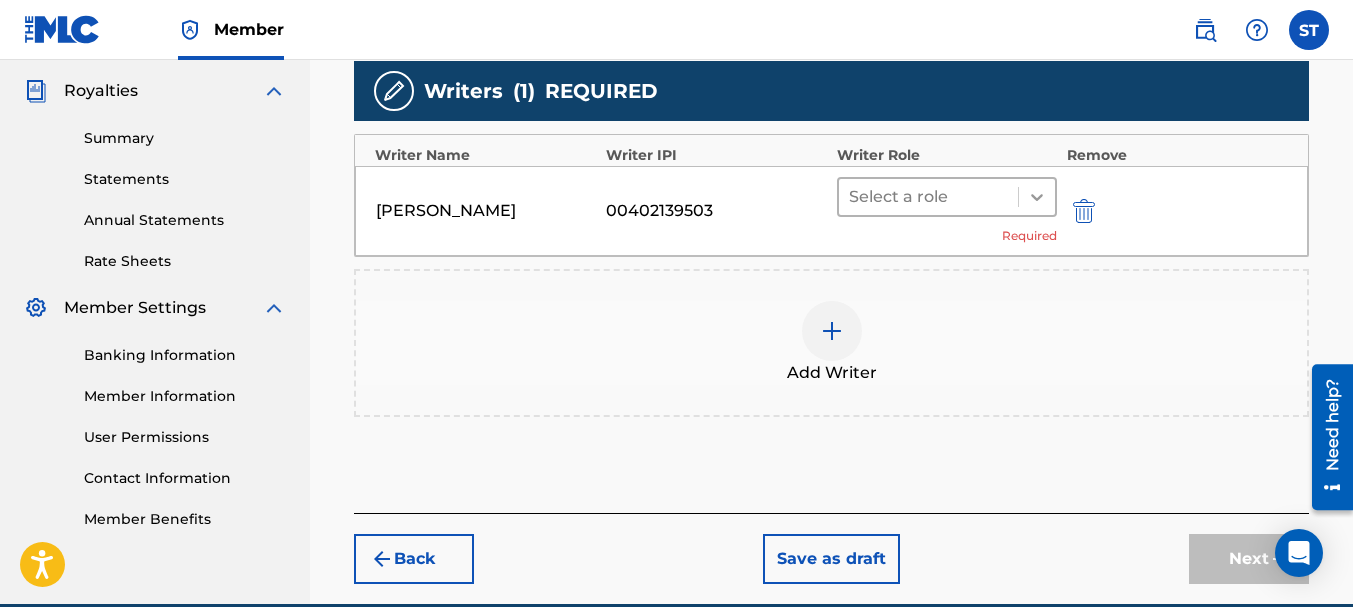 click 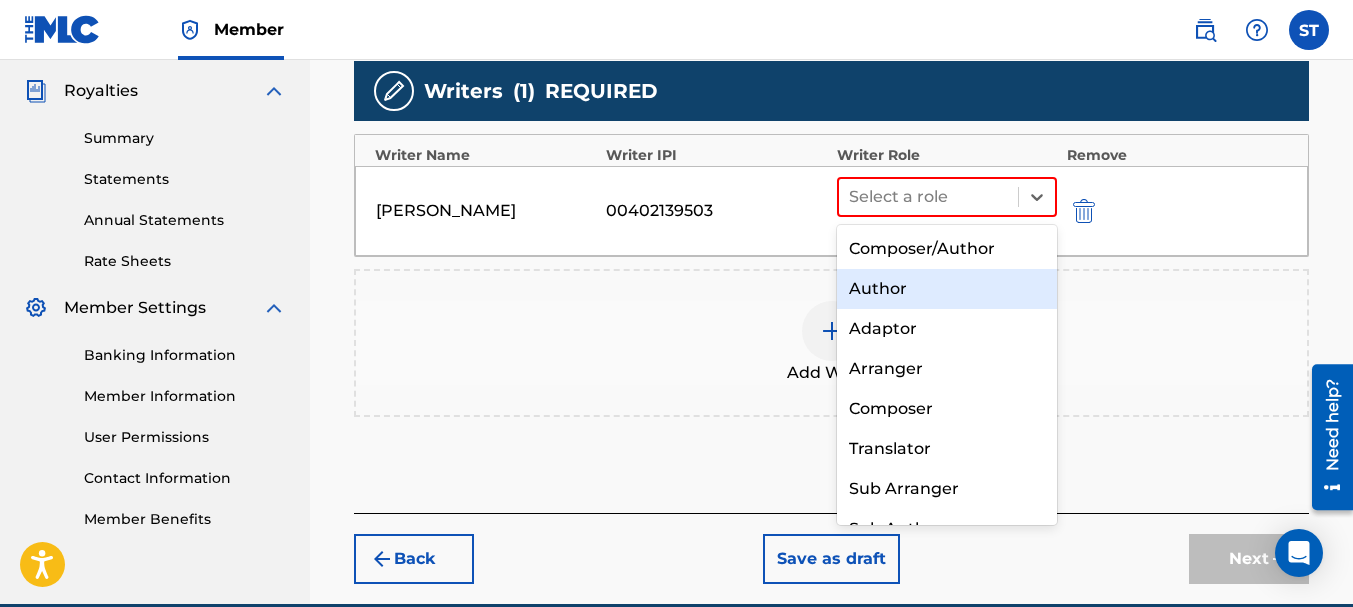 click on "Author" at bounding box center (947, 289) 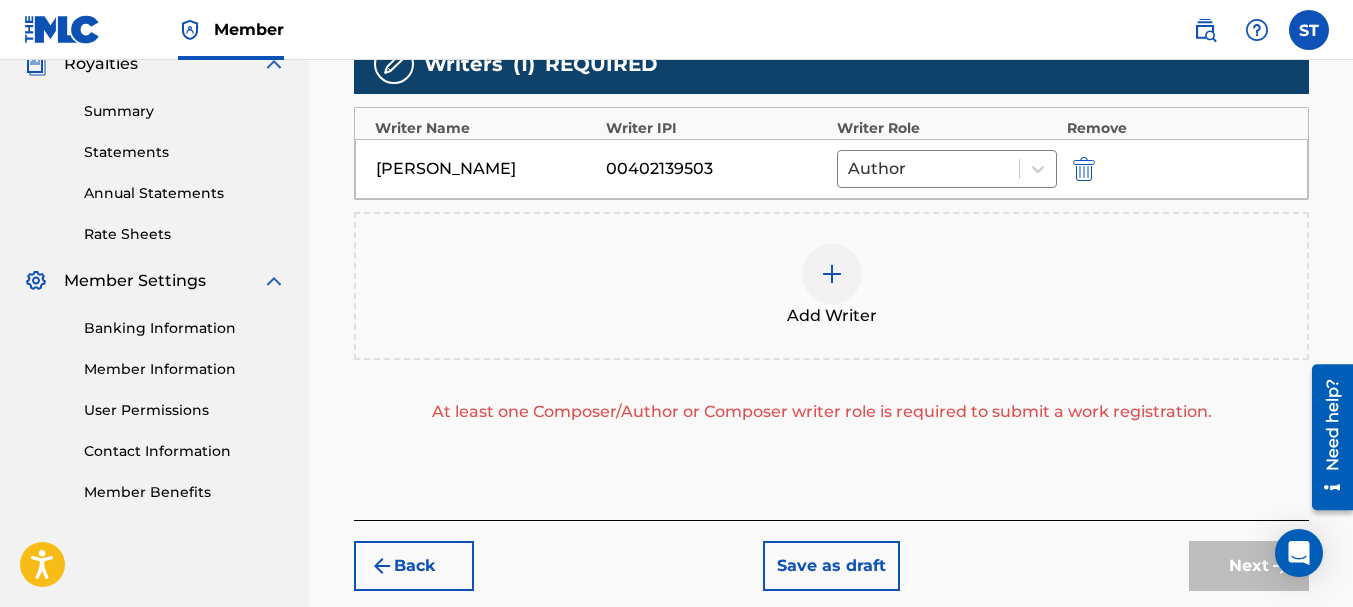 scroll, scrollTop: 517, scrollLeft: 0, axis: vertical 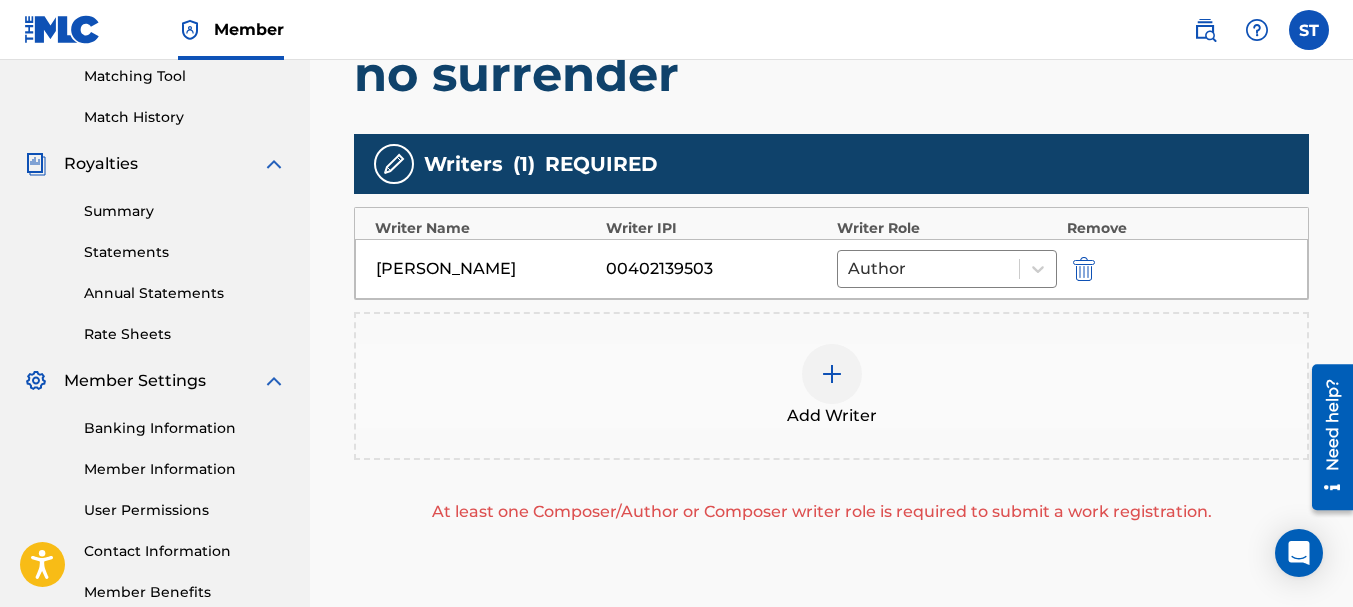 click at bounding box center (832, 374) 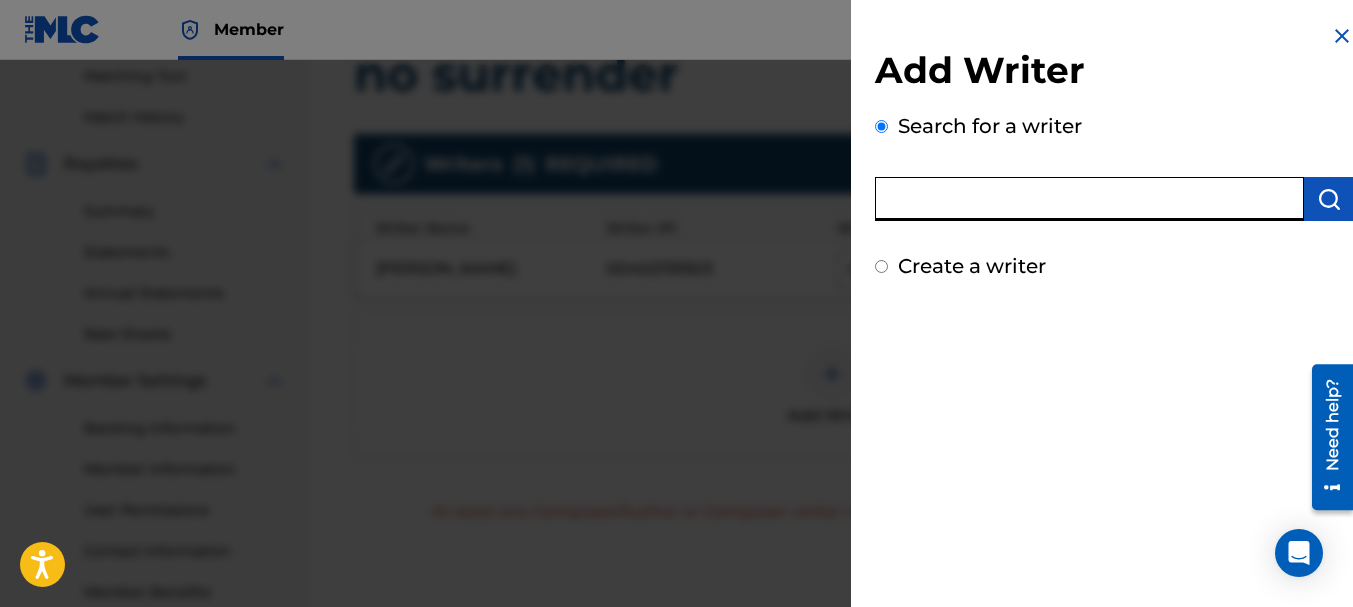 click at bounding box center [1089, 199] 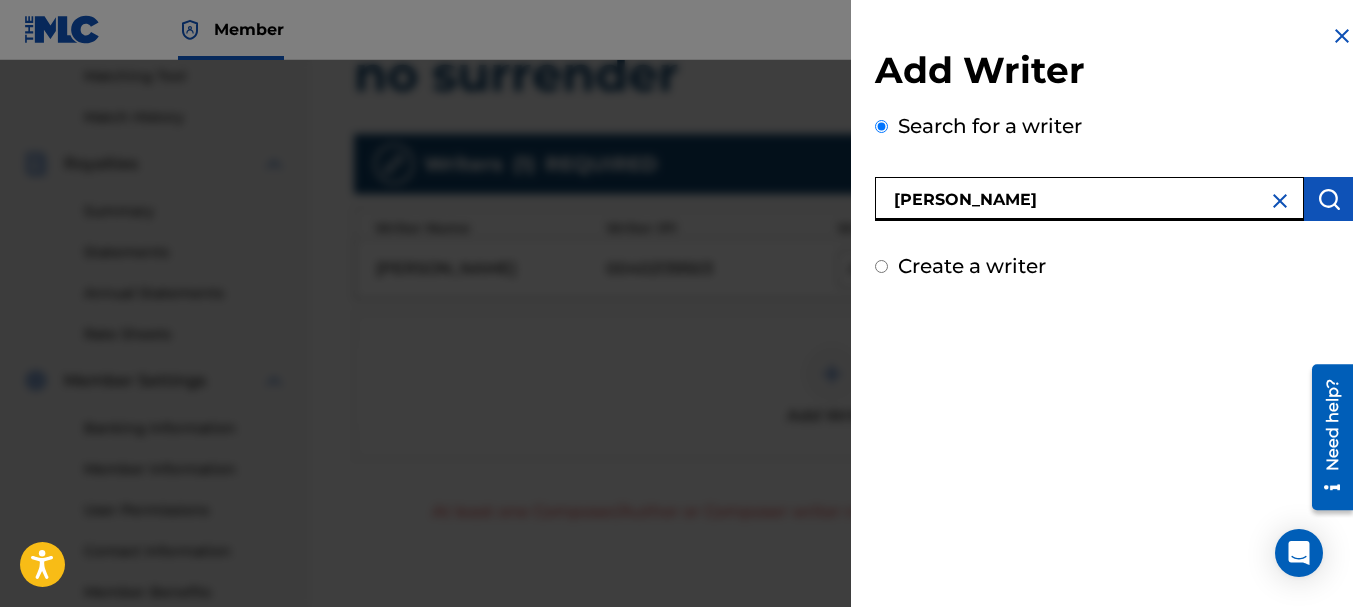 type on "[PERSON_NAME]" 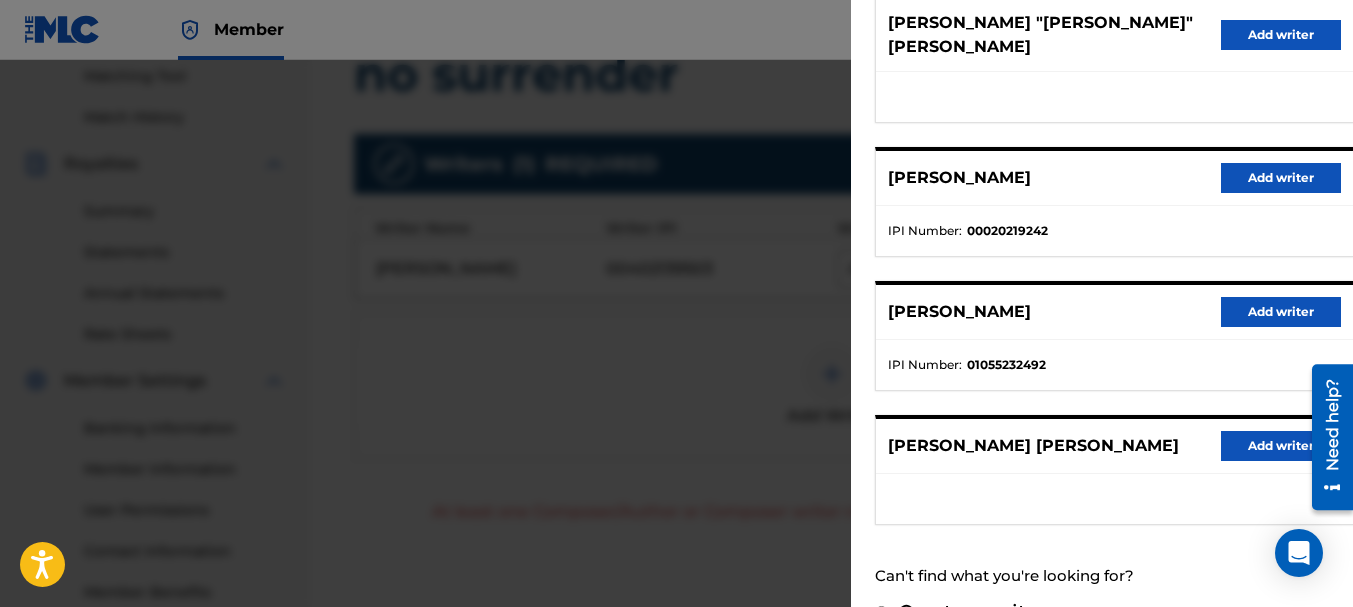 scroll, scrollTop: 435, scrollLeft: 0, axis: vertical 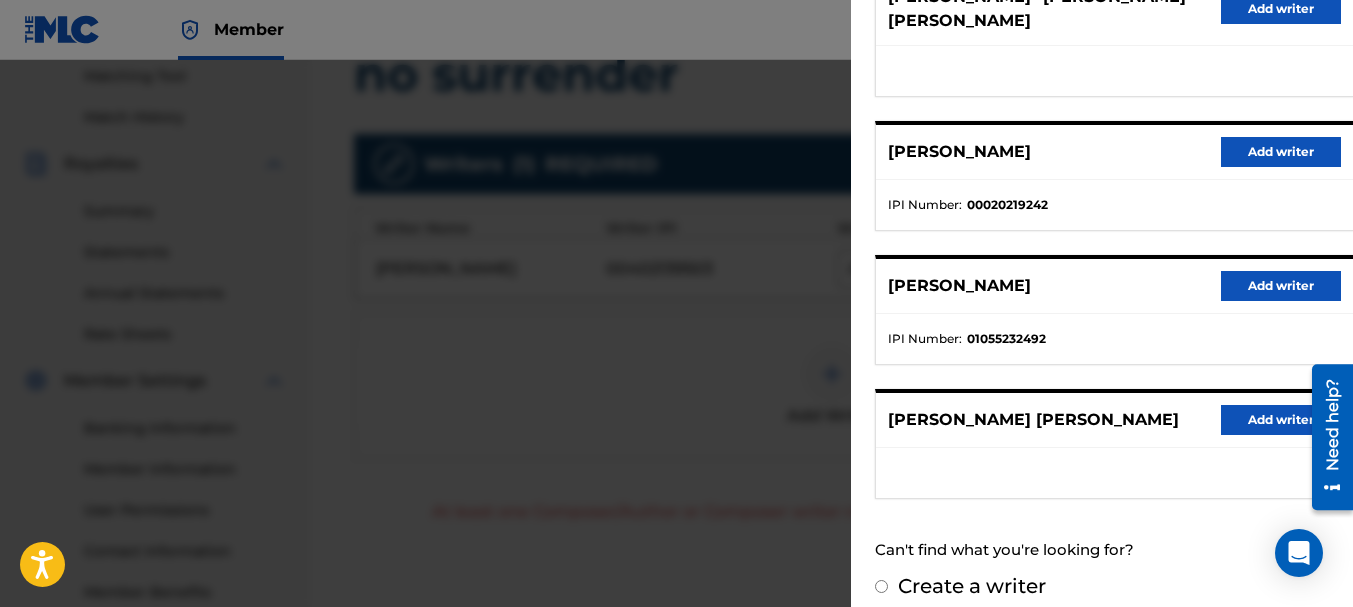 click on "Create a writer" at bounding box center [881, 586] 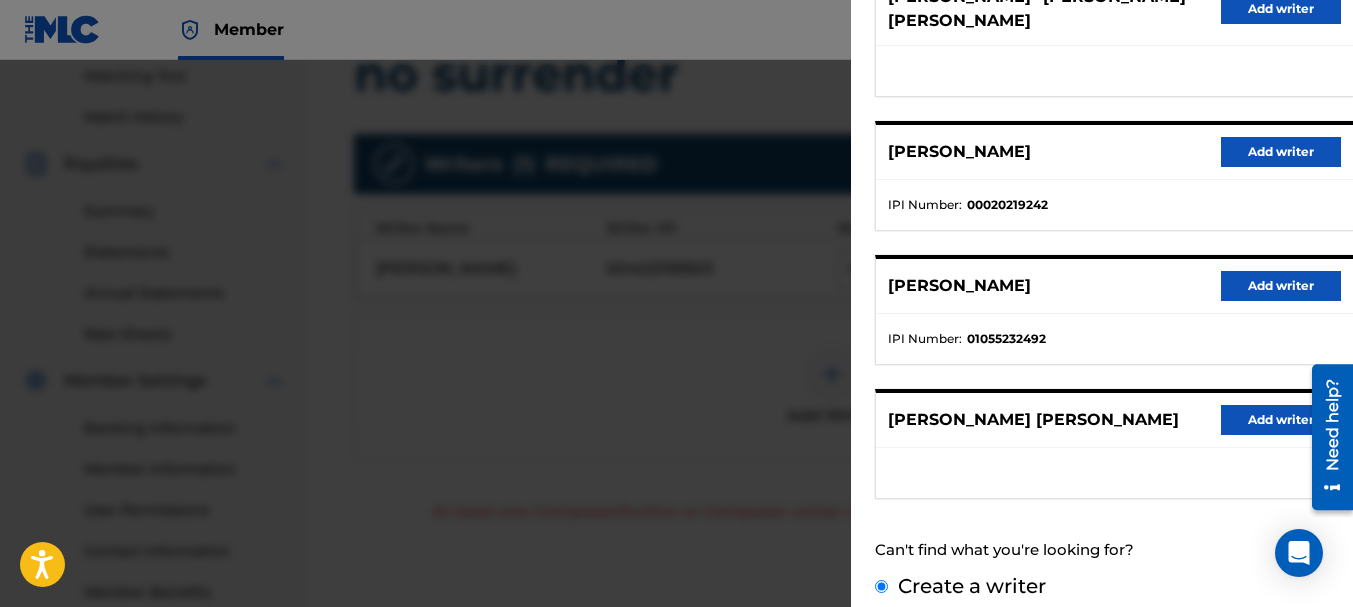 click on "Add Writer Search for a writer [PERSON_NAME] from Suggested Writers [PERSON_NAME] Add writer [PERSON_NAME] "[PERSON_NAME]" [PERSON_NAME] Add writer [PERSON_NAME] Add writer IPI Number : 00020219242 [PERSON_NAME] Add writer IPI Number : 01055232492 [PERSON_NAME] [PERSON_NAME] Add writer Can't find what you're looking for? Create a writer" at bounding box center (1114, 95) 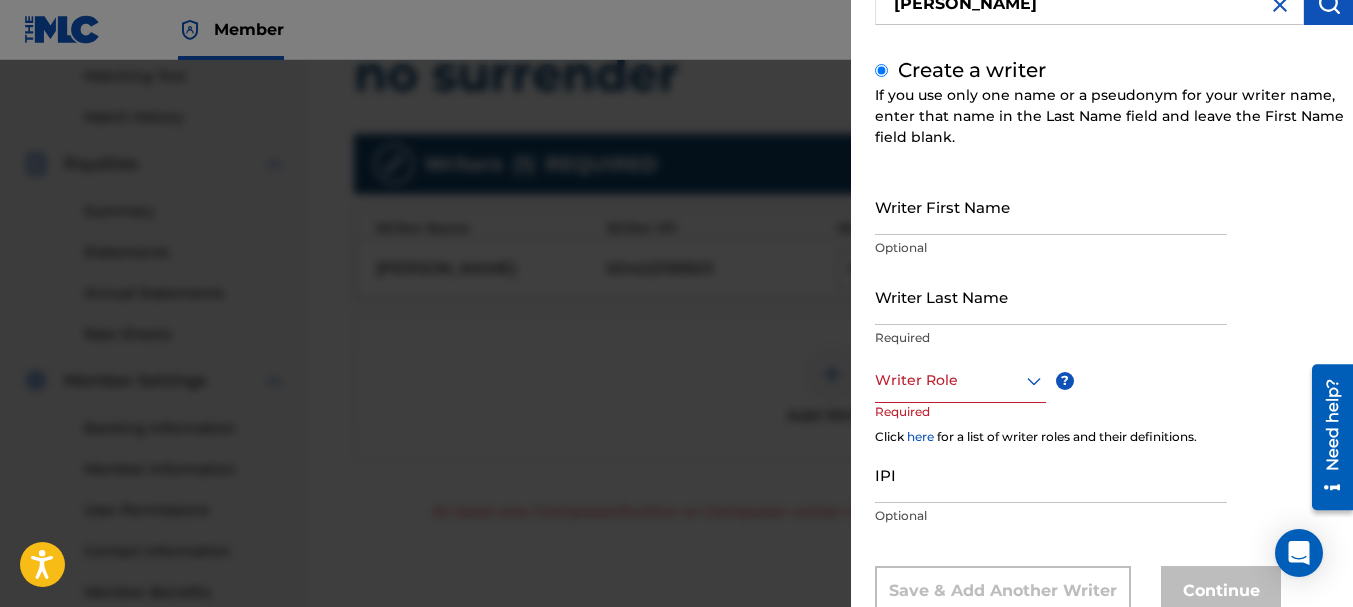 click 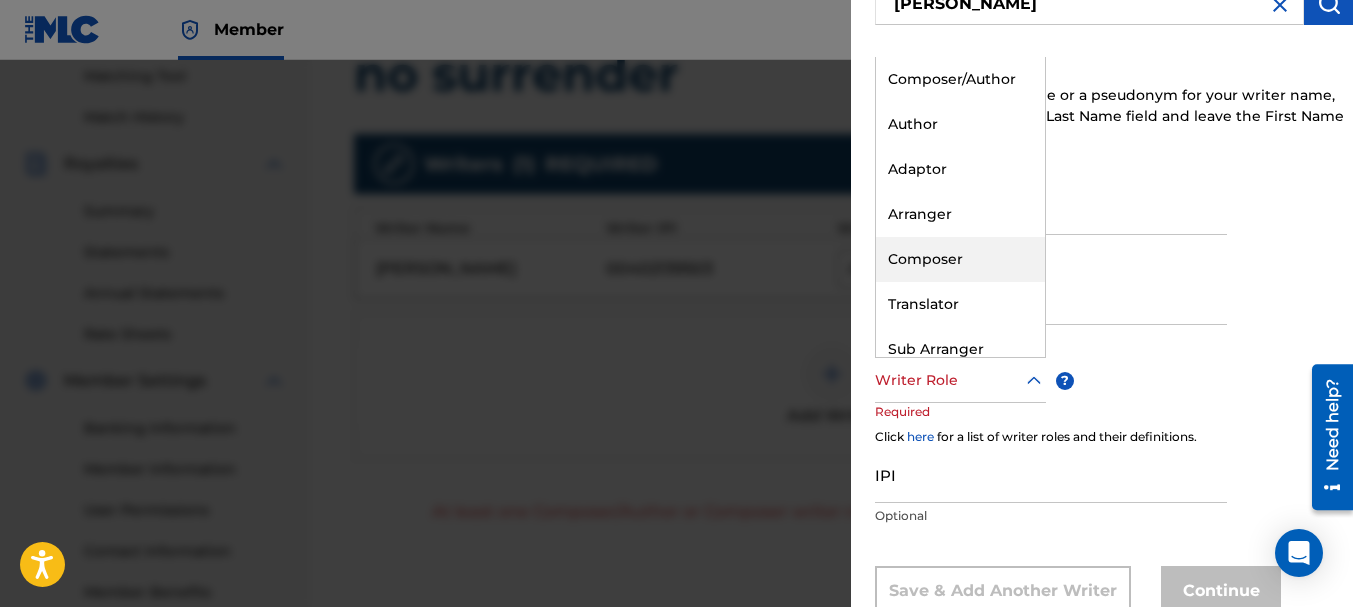click on "Composer" at bounding box center (960, 259) 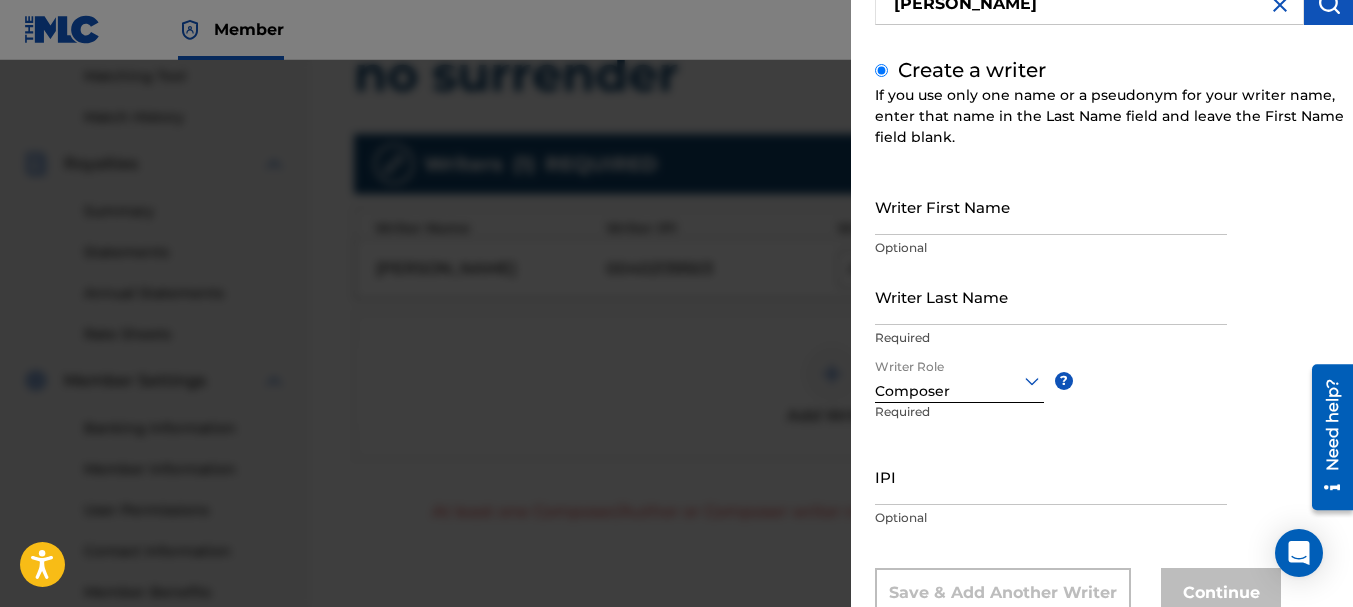 scroll, scrollTop: 261, scrollLeft: 0, axis: vertical 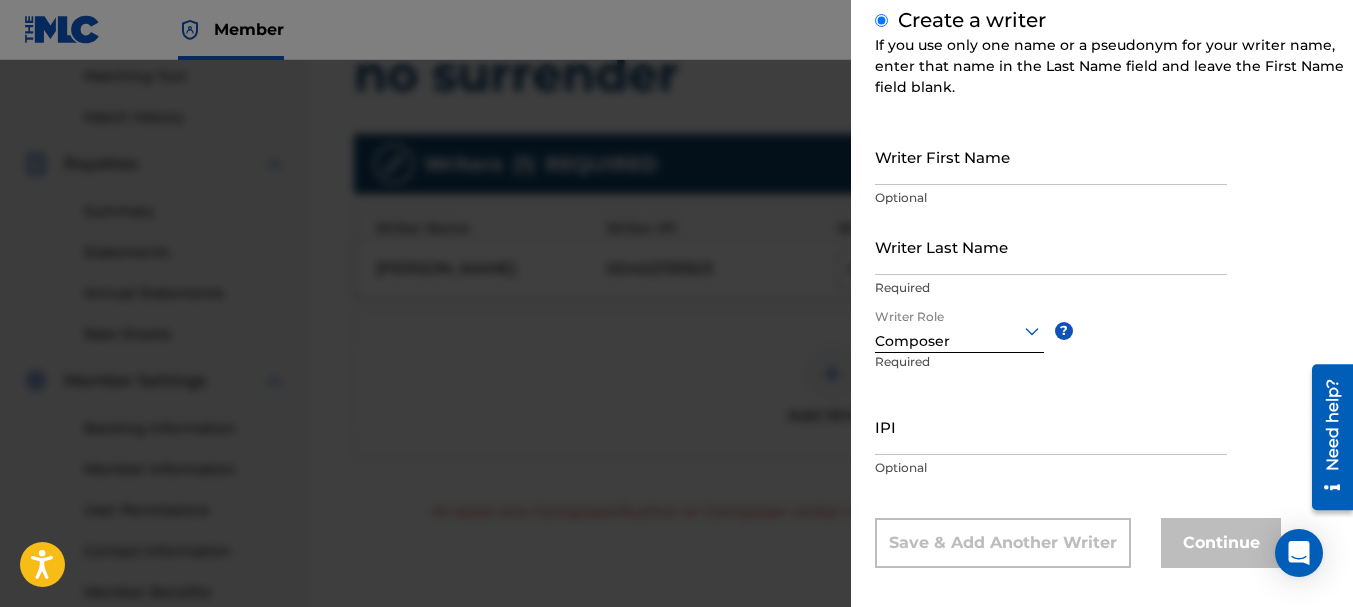 click on "Writer First Name" at bounding box center [1051, 156] 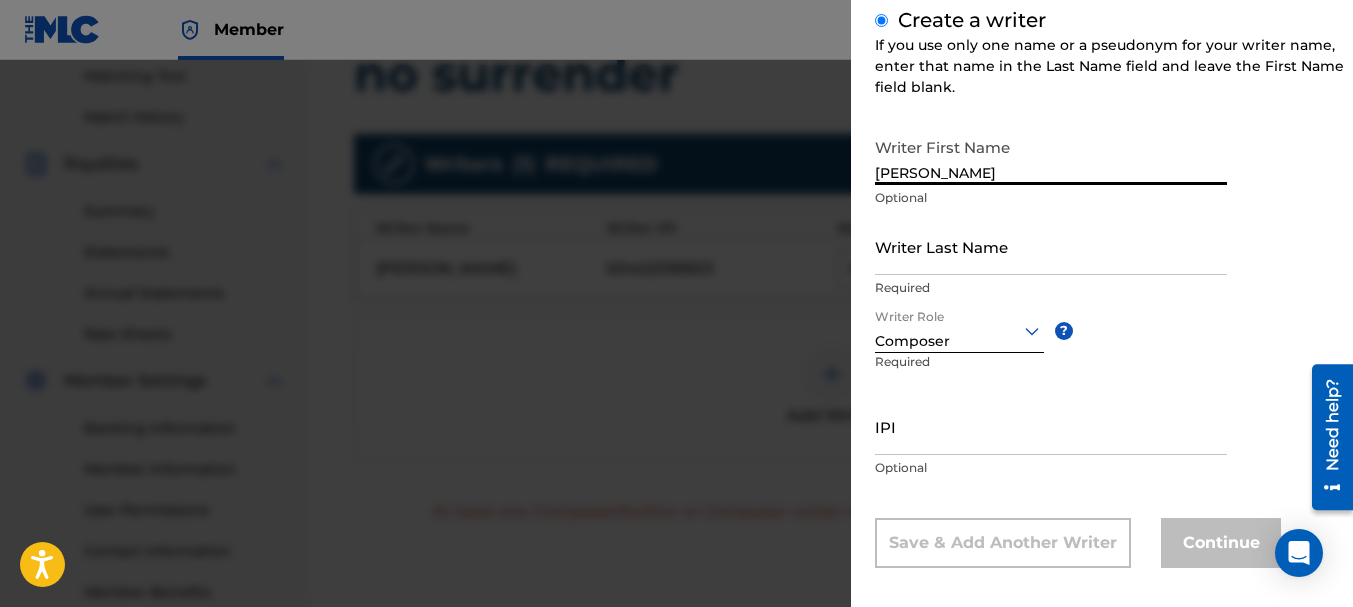 type on "[PERSON_NAME]" 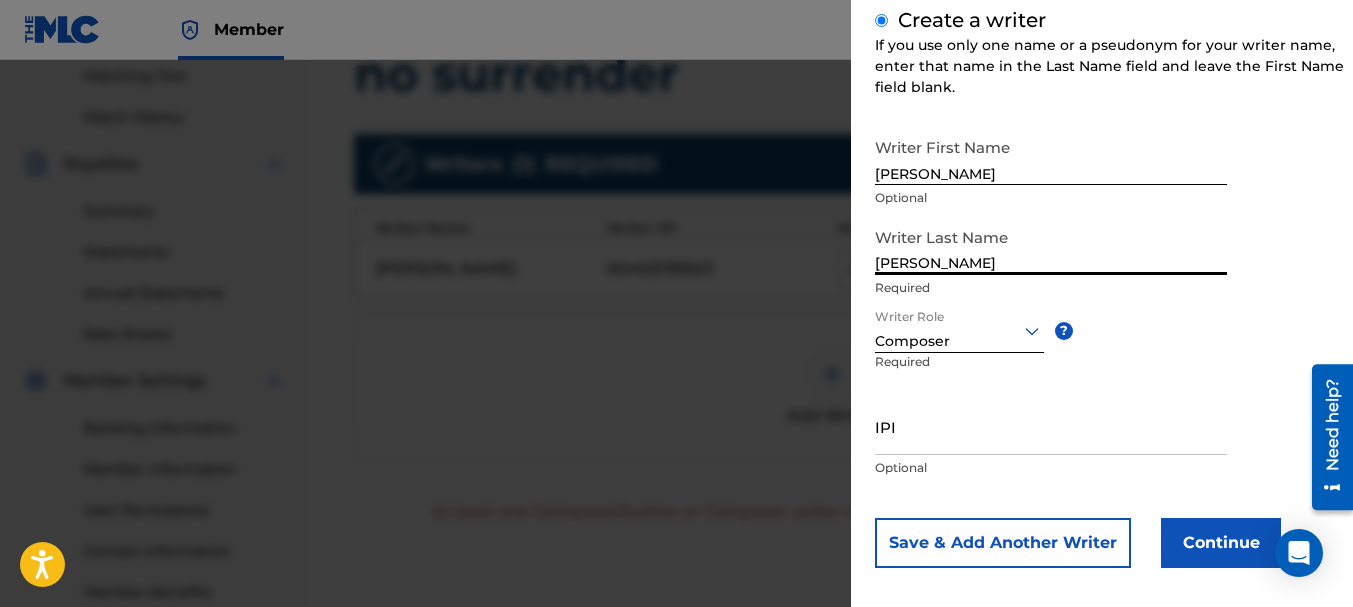 type on "[PERSON_NAME]" 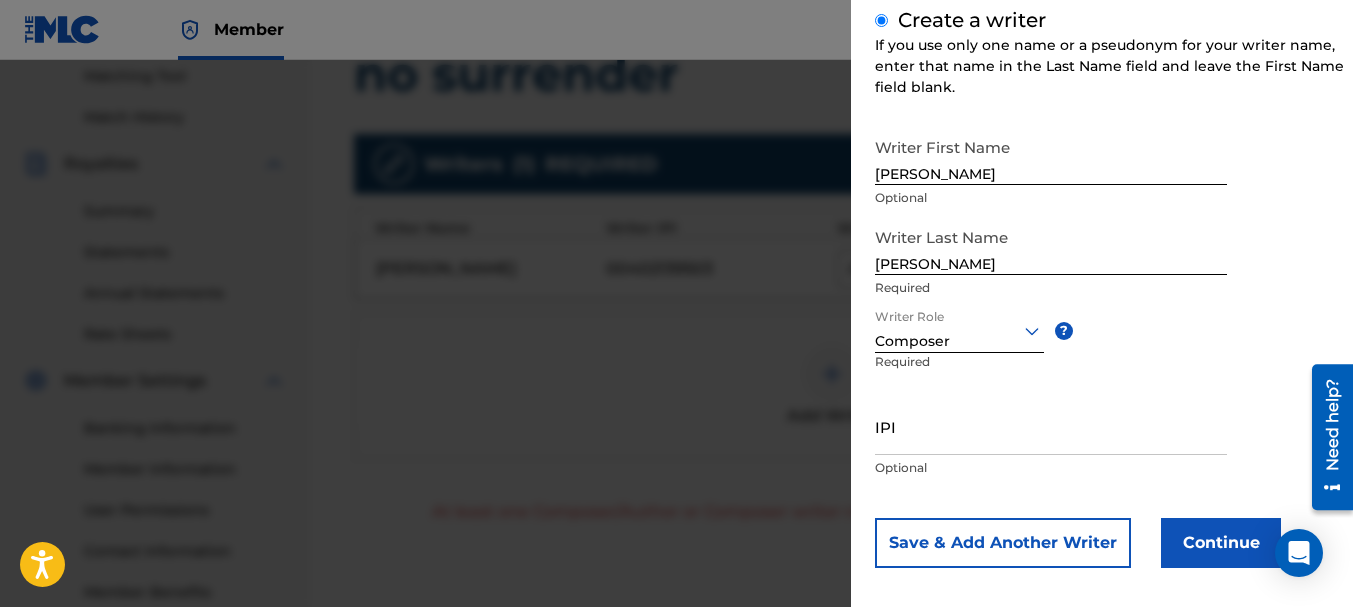 click on "Continue" at bounding box center [1221, 543] 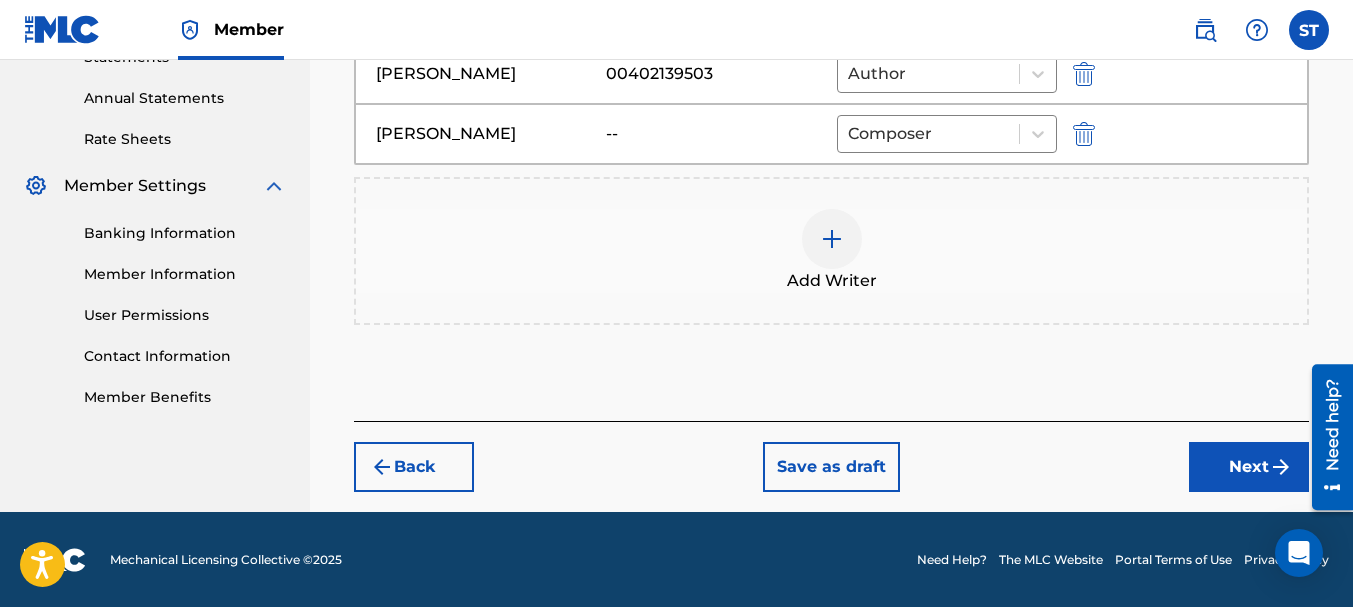 scroll, scrollTop: 713, scrollLeft: 0, axis: vertical 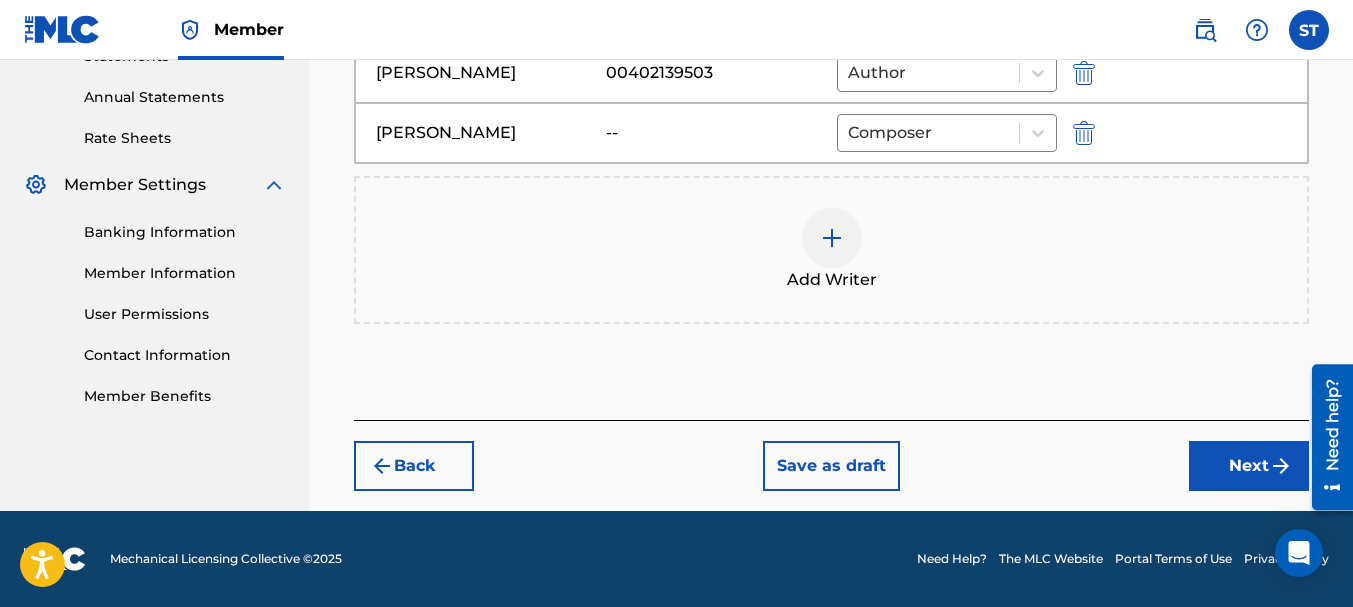 click on "Next" at bounding box center (1249, 466) 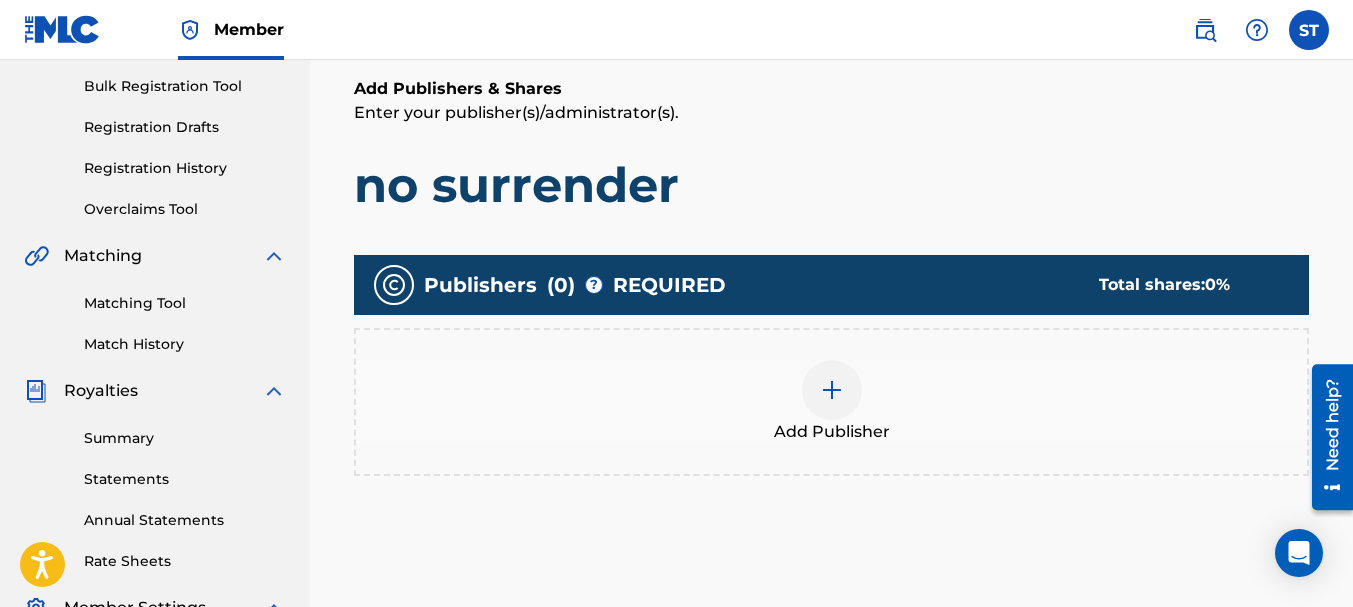scroll, scrollTop: 390, scrollLeft: 0, axis: vertical 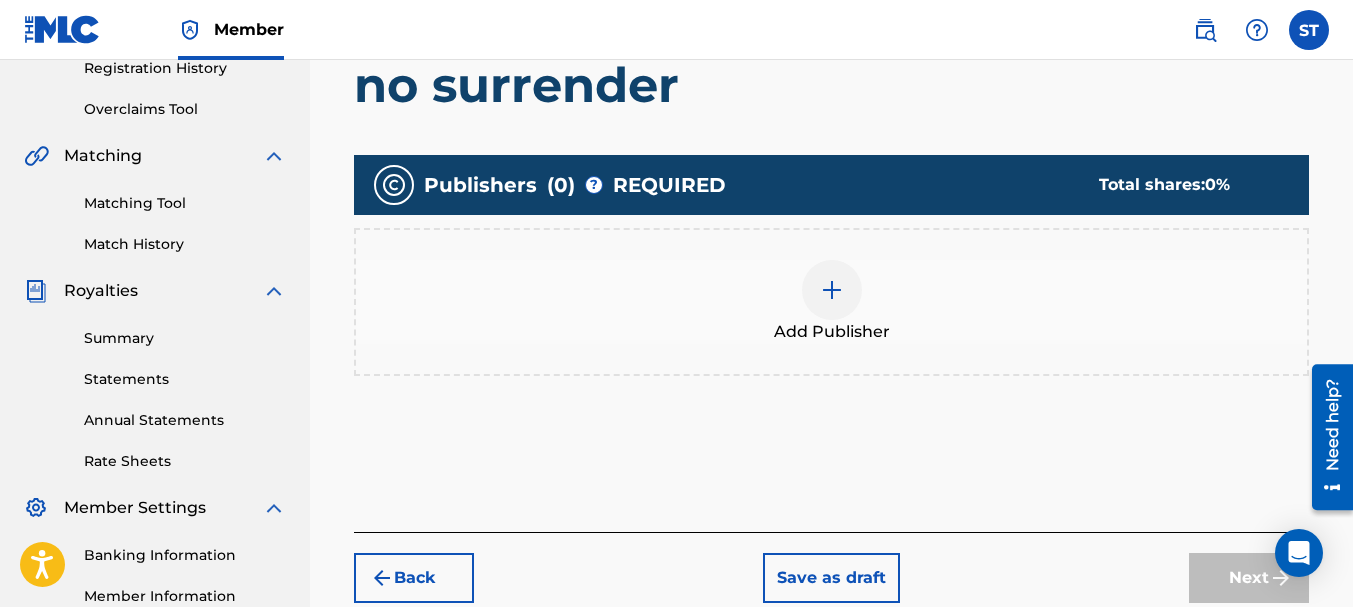 click at bounding box center [832, 290] 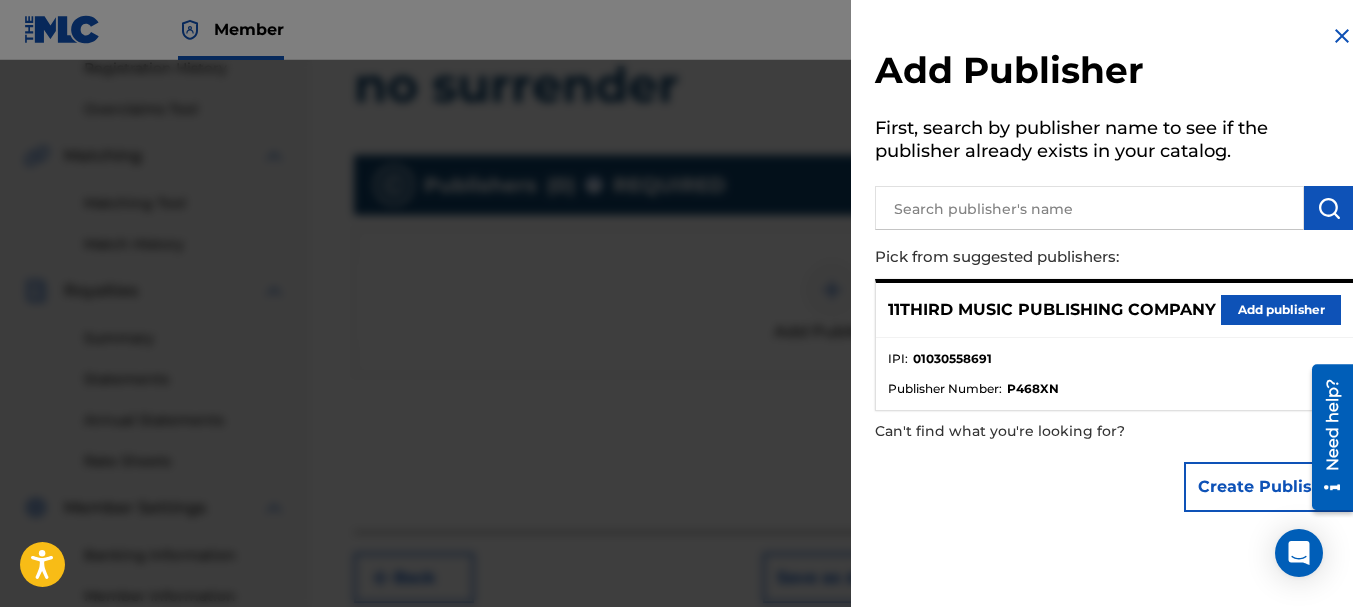 click on "Add publisher" at bounding box center (1281, 310) 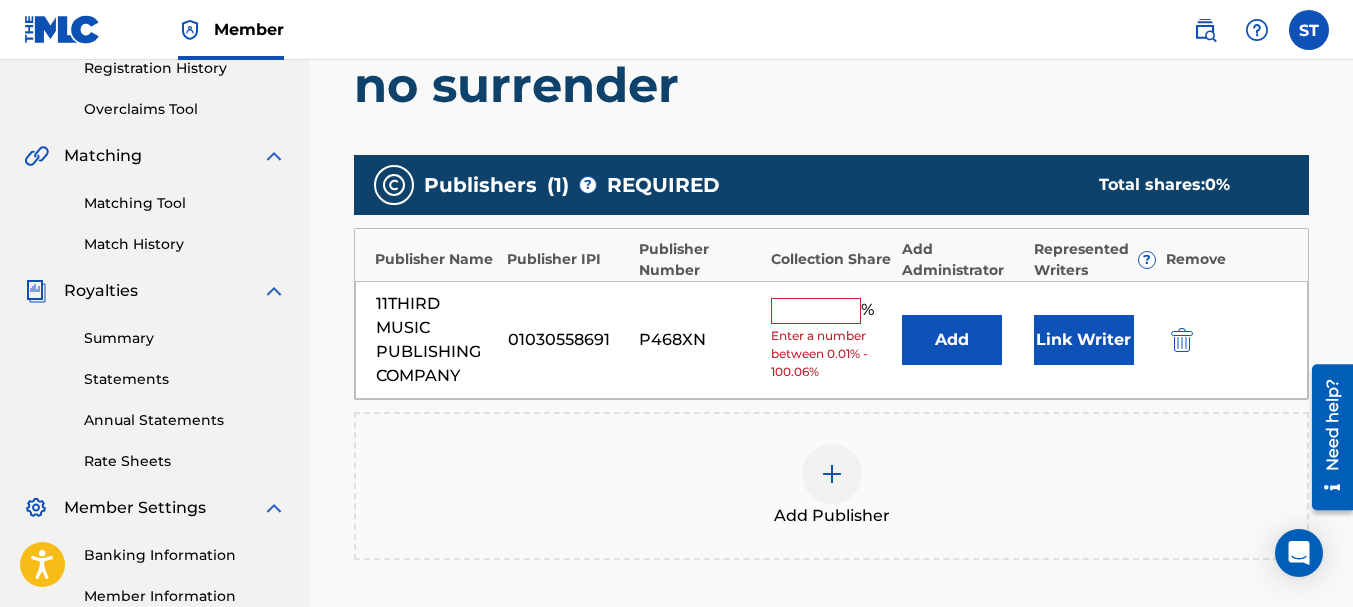 click at bounding box center [816, 311] 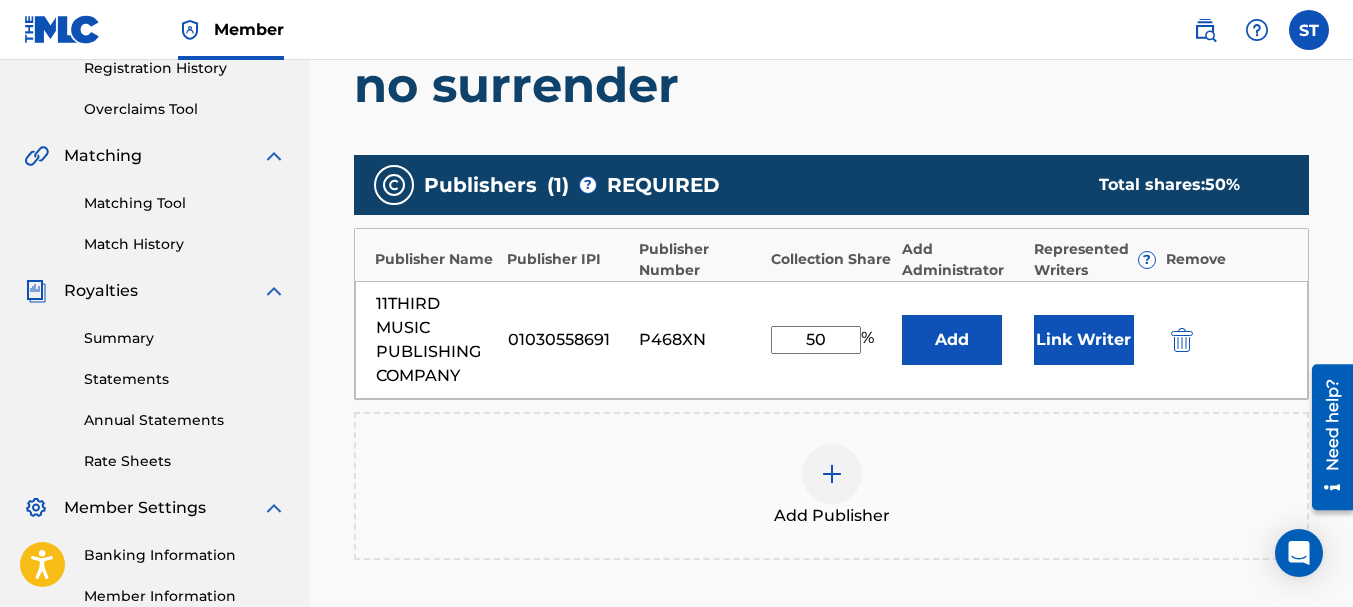 click on "Link Writer" at bounding box center [1084, 340] 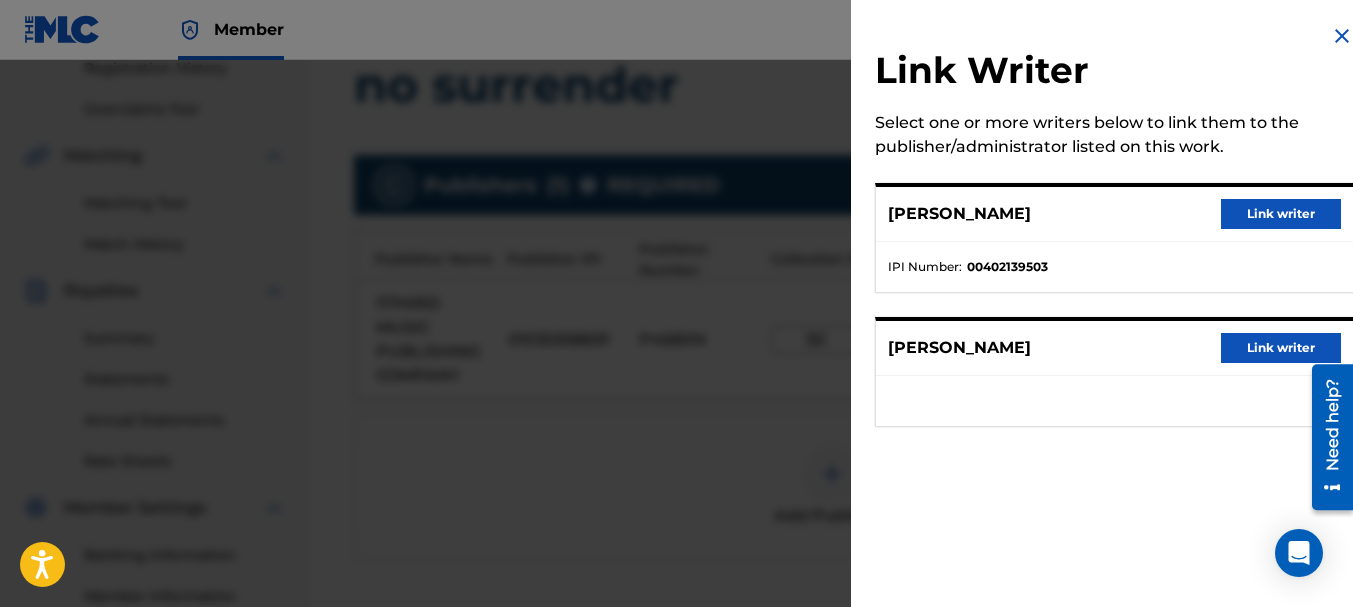 click on "Link writer" at bounding box center [1281, 214] 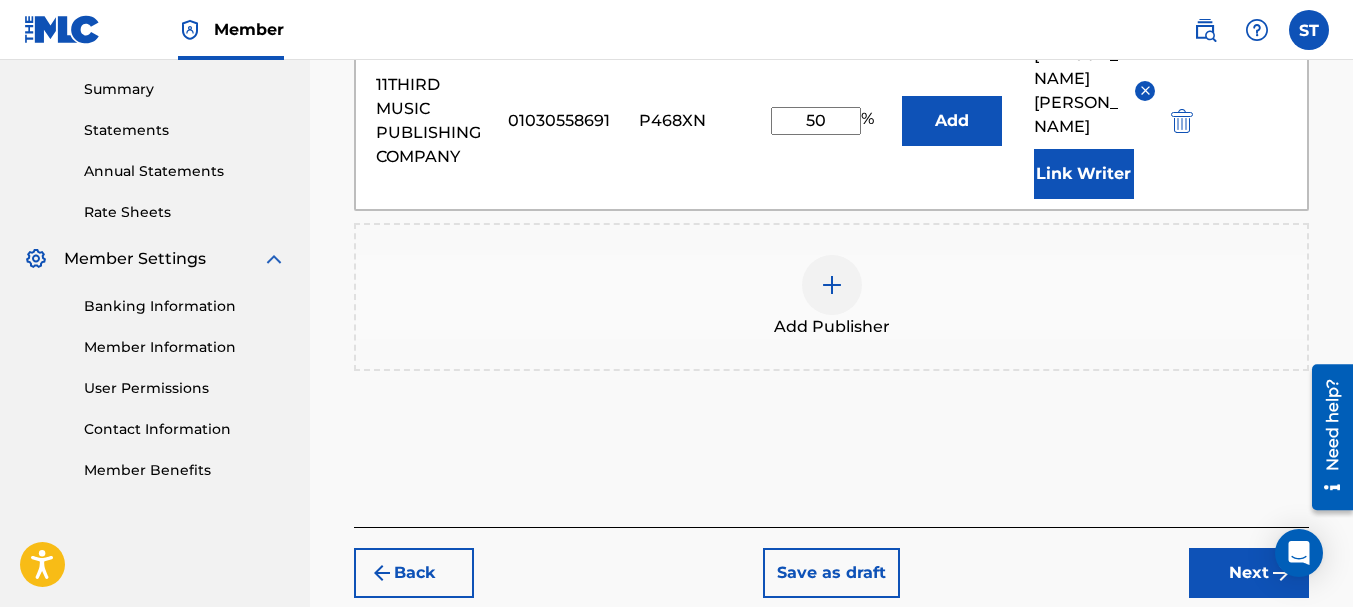 scroll, scrollTop: 690, scrollLeft: 0, axis: vertical 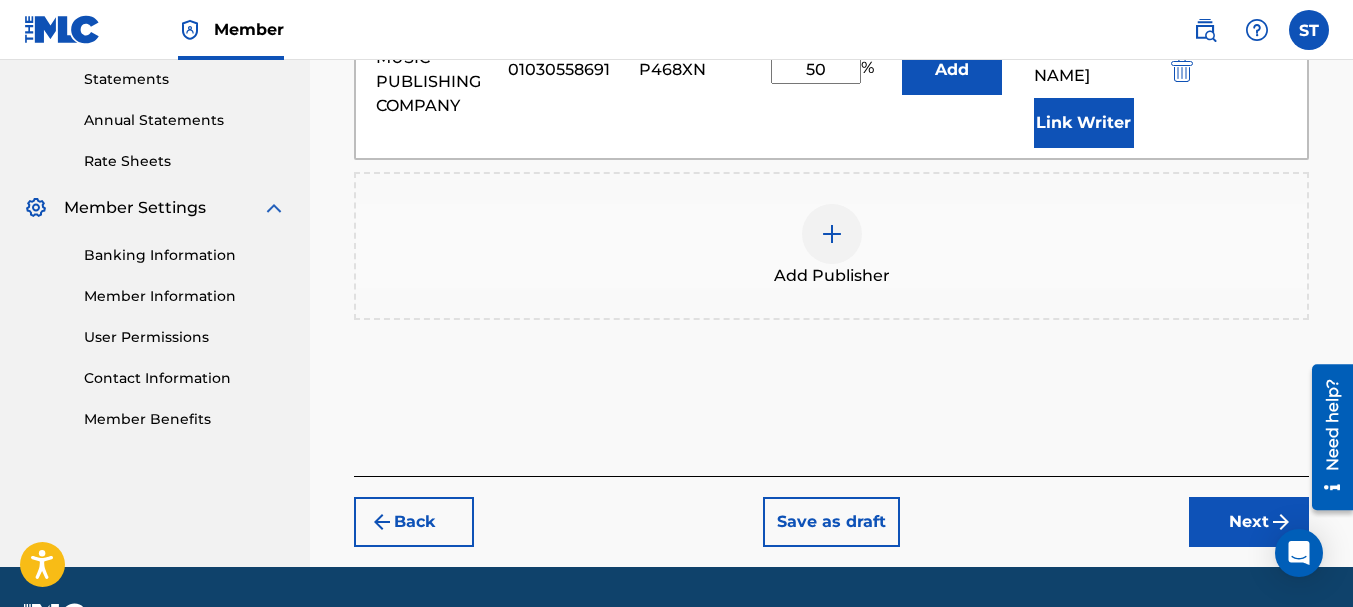 click on "Next" at bounding box center (1249, 522) 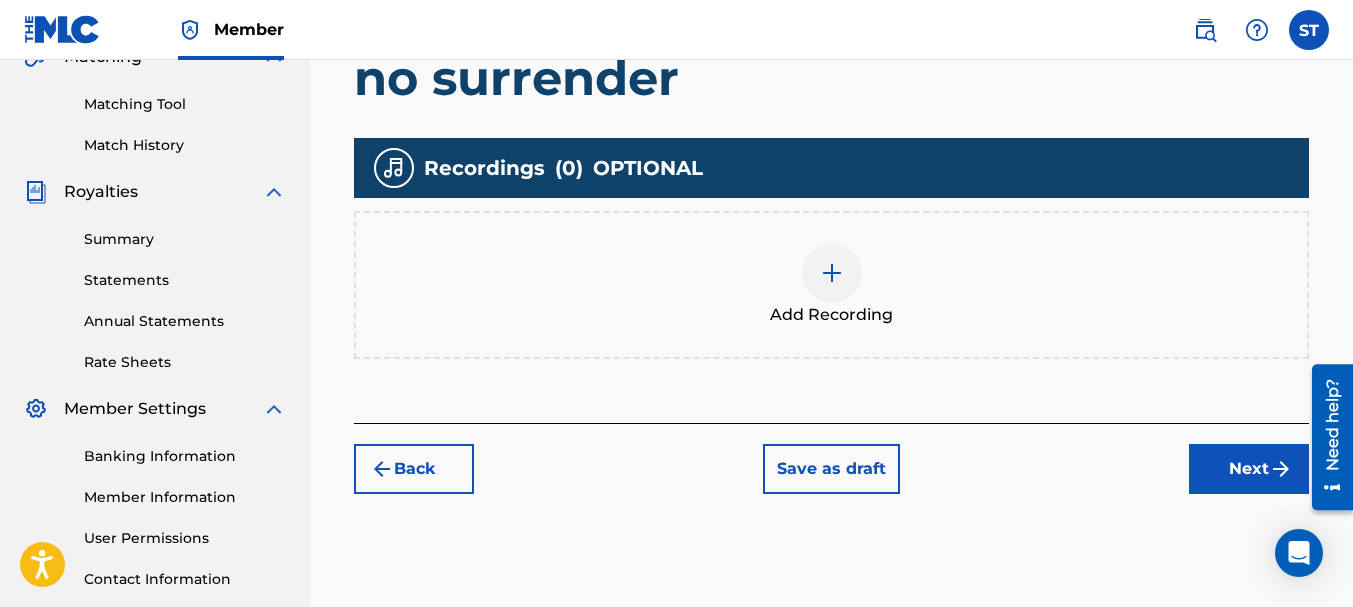 scroll, scrollTop: 490, scrollLeft: 0, axis: vertical 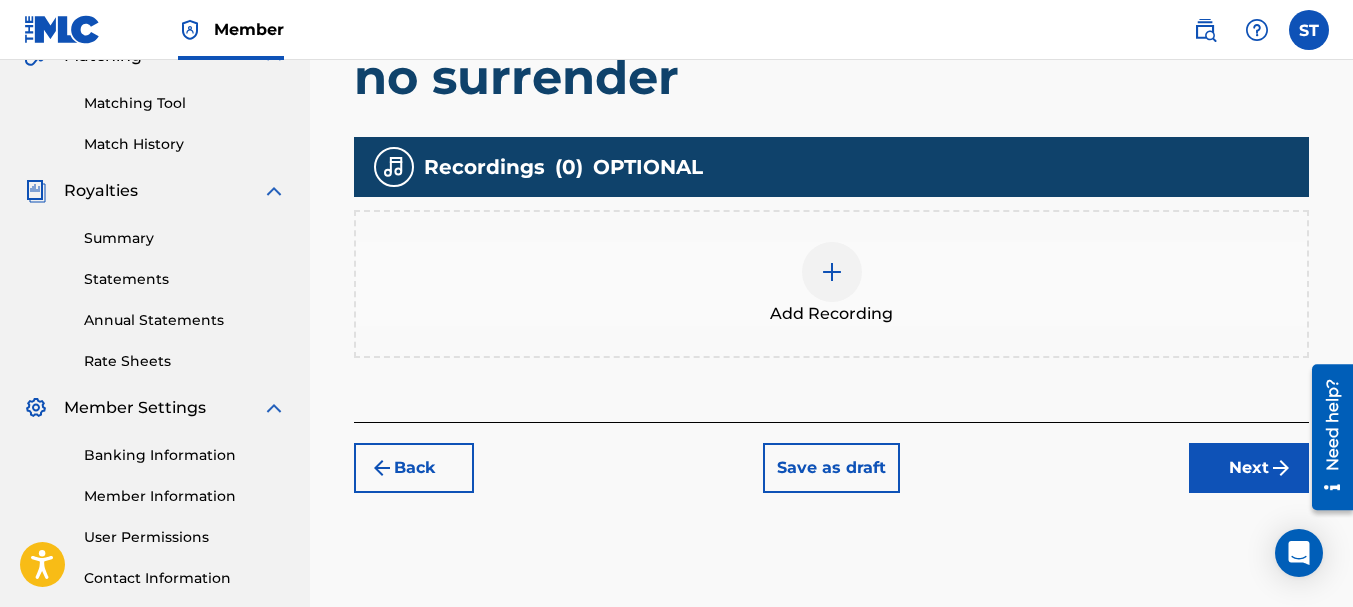click at bounding box center [832, 272] 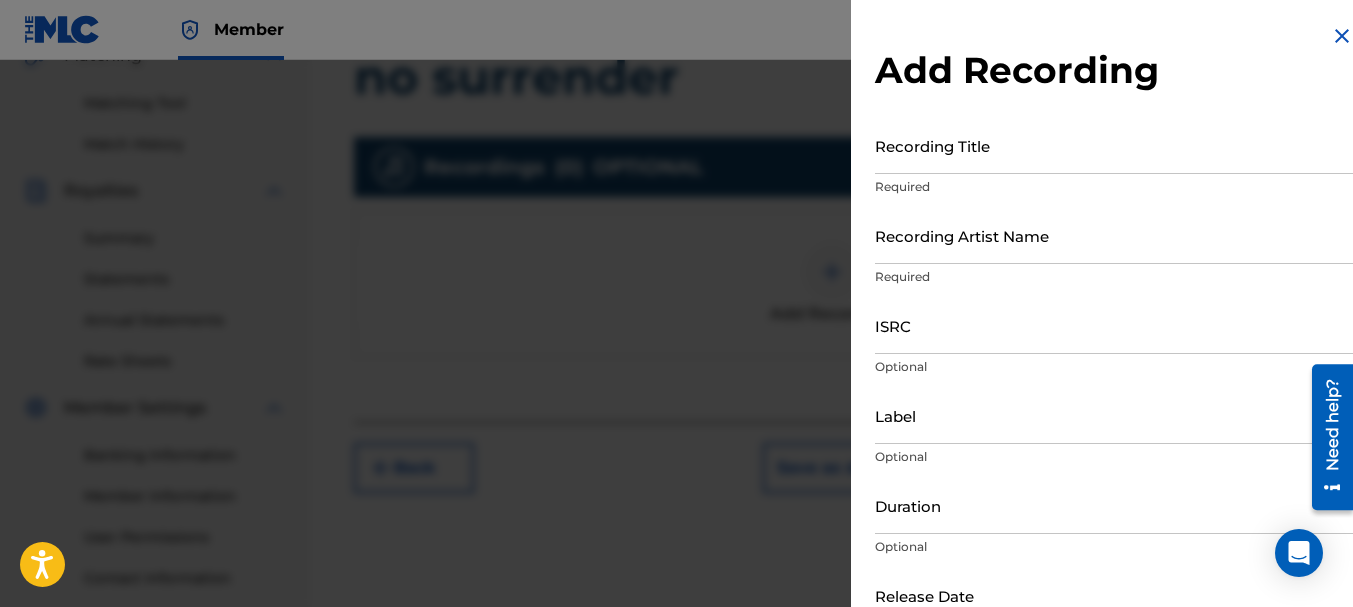 click on "Recording Title" at bounding box center [1114, 145] 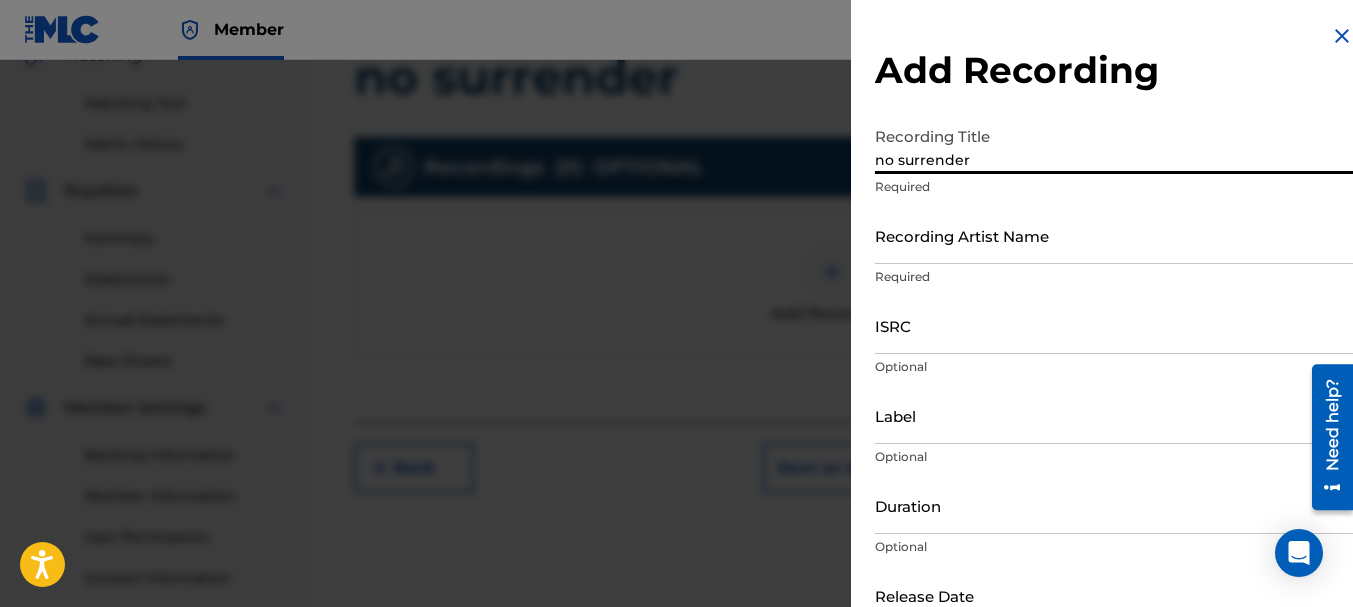 type on "no surrender" 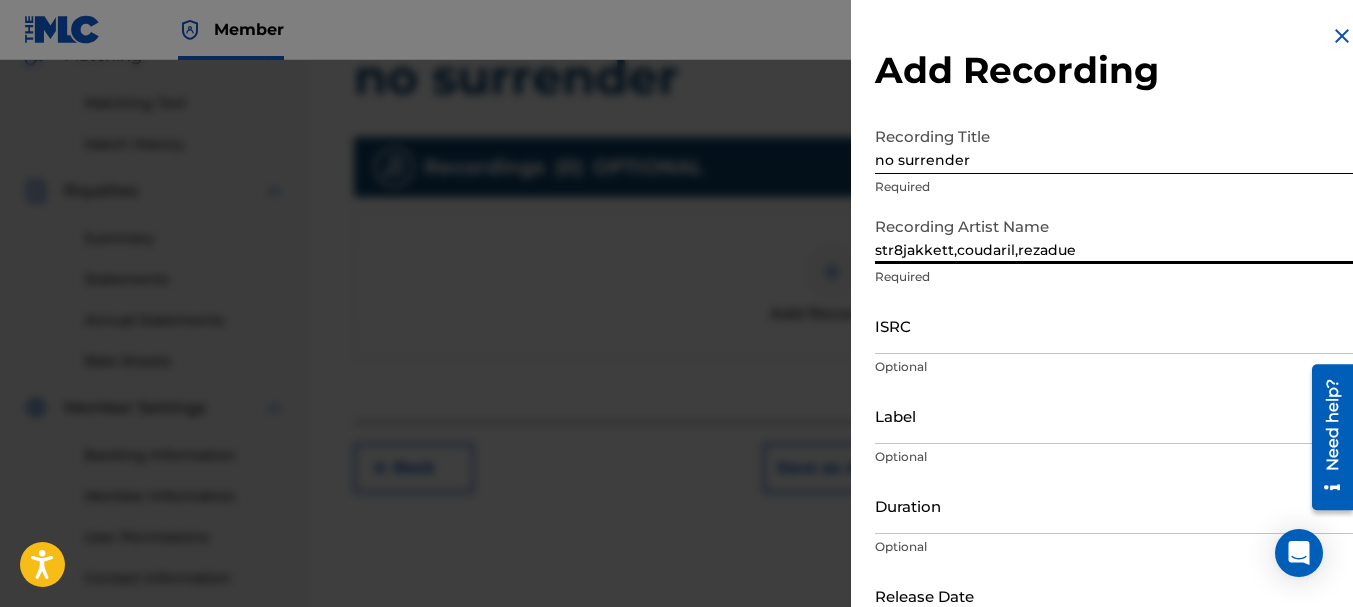 type on "str8jakkett,coudaril,rezadue" 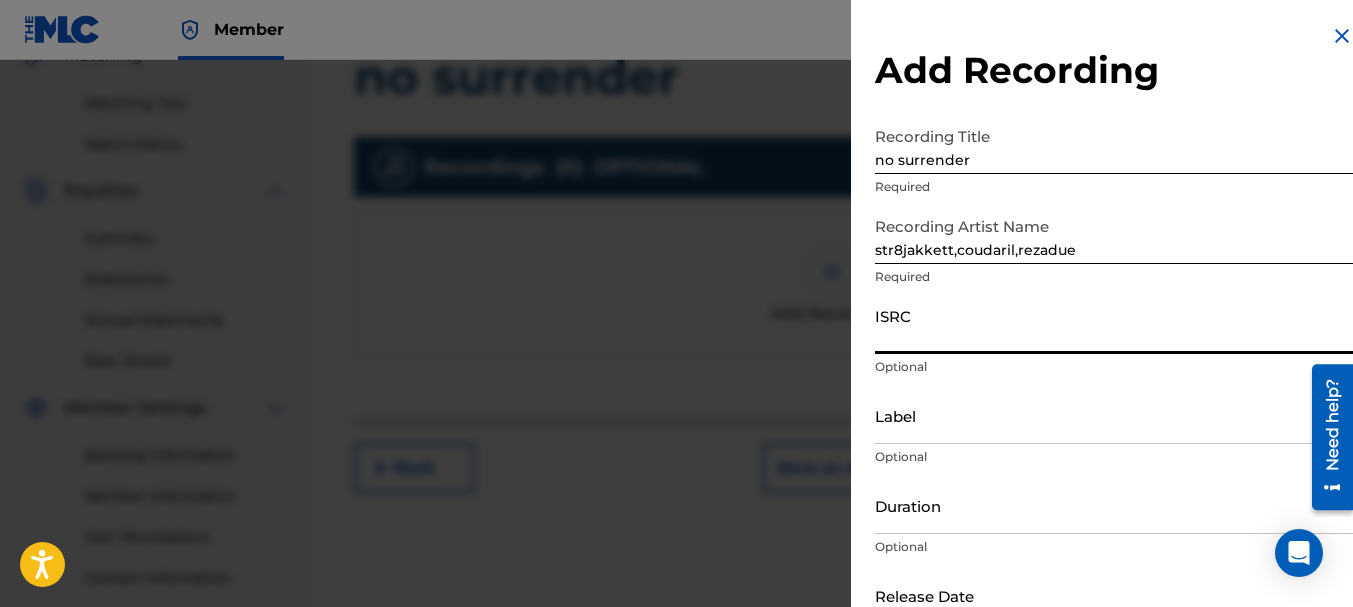 click on "ISRC" at bounding box center (1114, 325) 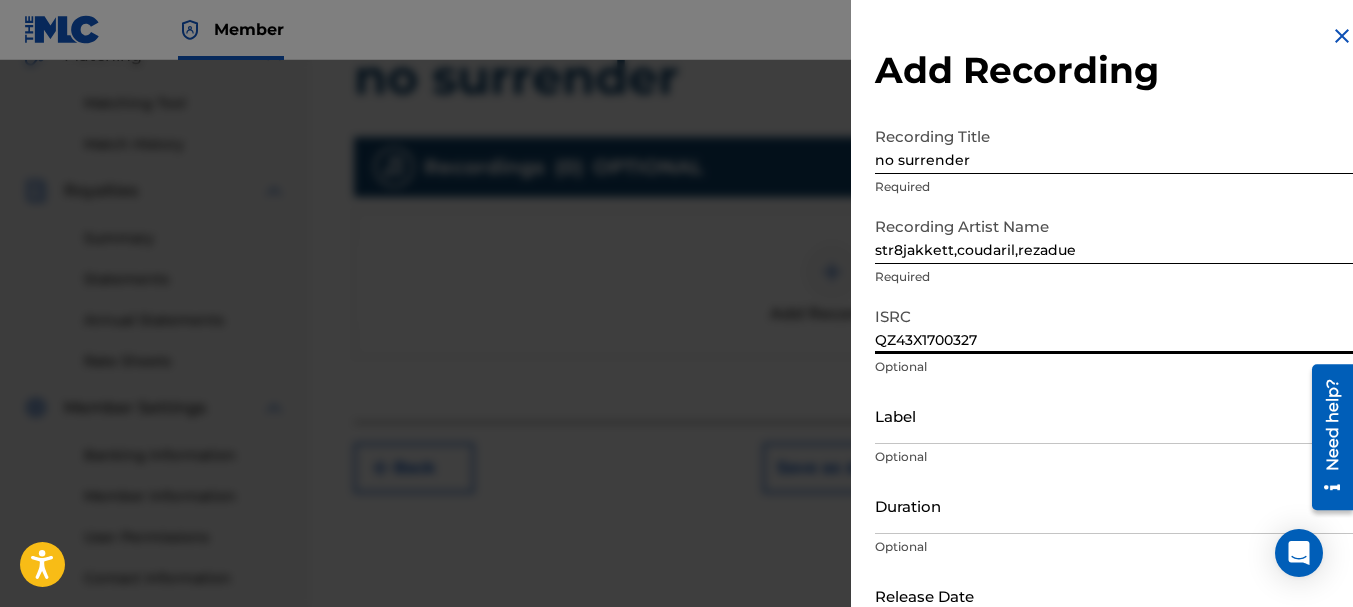 type on "QZ43X1700327" 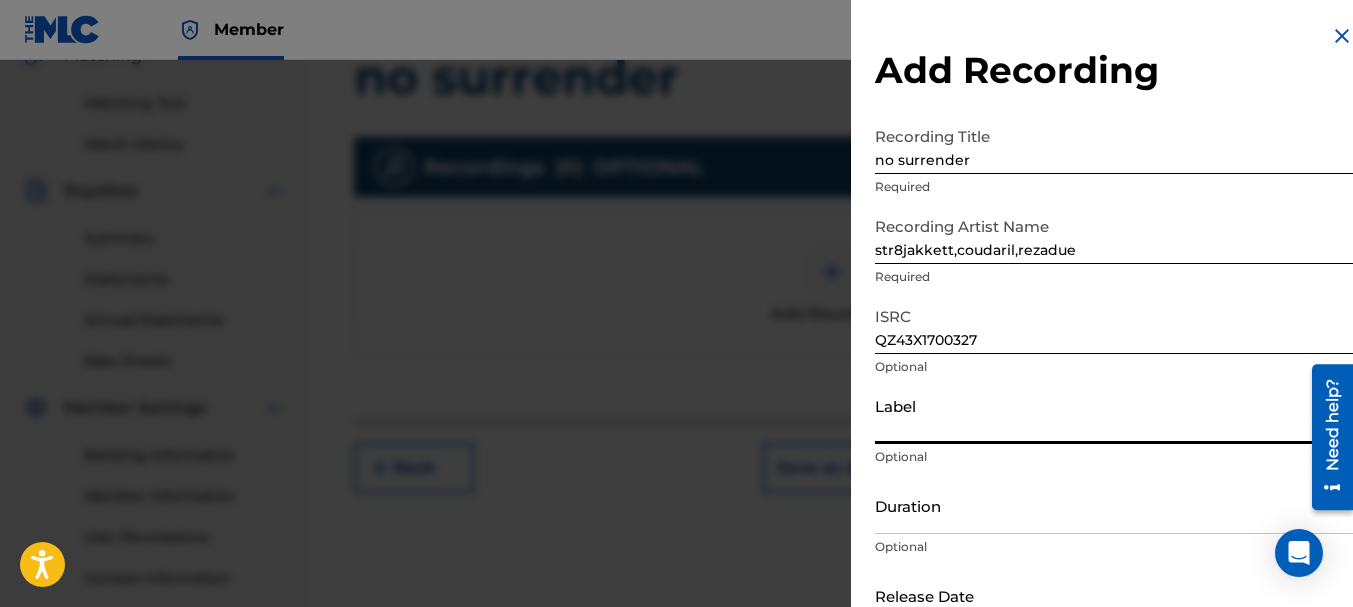 click on "Label" at bounding box center [1114, 415] 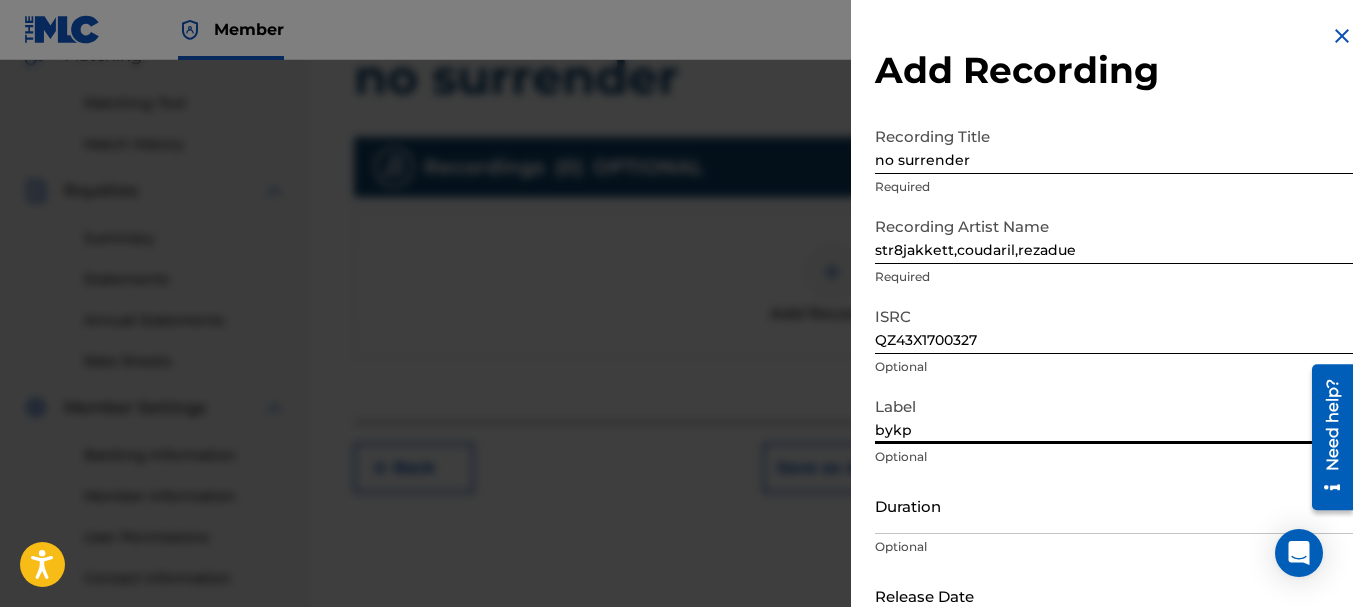 click on "Duration" at bounding box center (1114, 505) 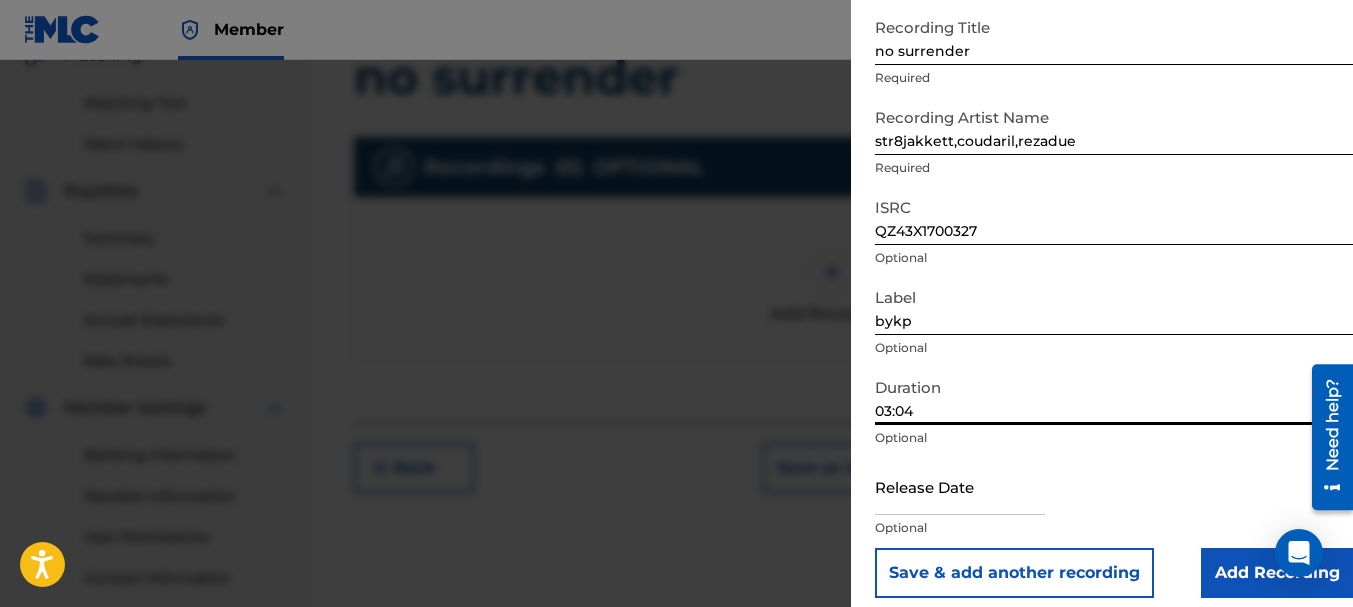 scroll, scrollTop: 124, scrollLeft: 0, axis: vertical 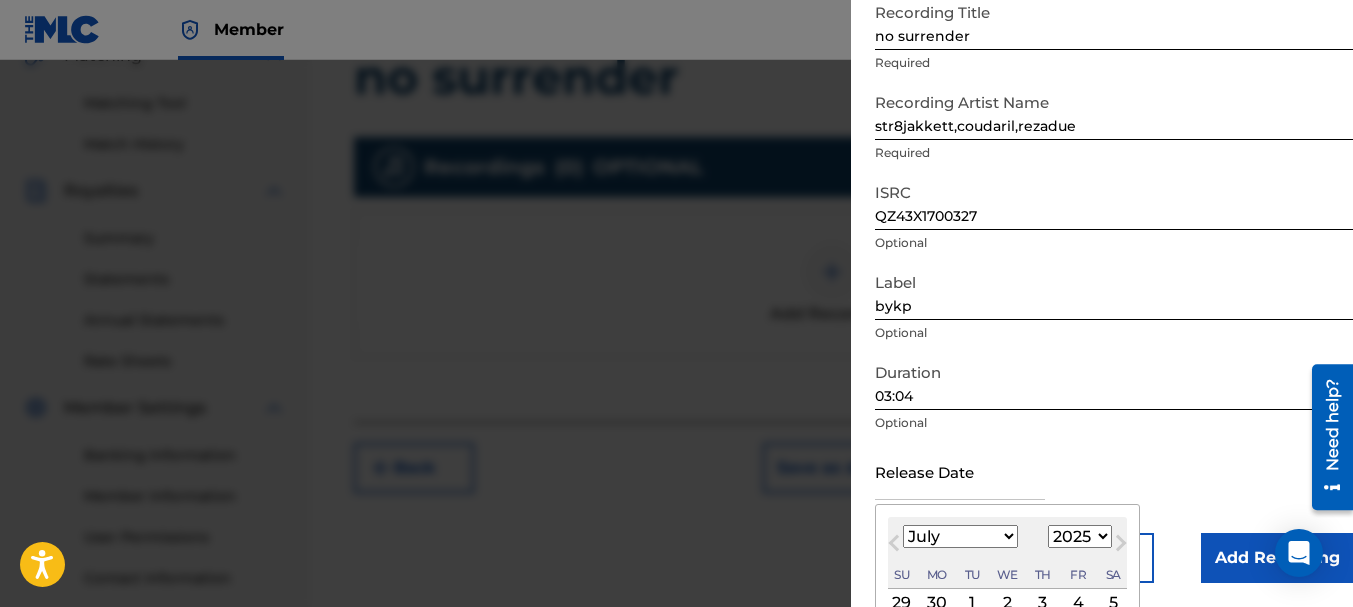 click on "January February March April May June July August September October November December" at bounding box center (960, 536) 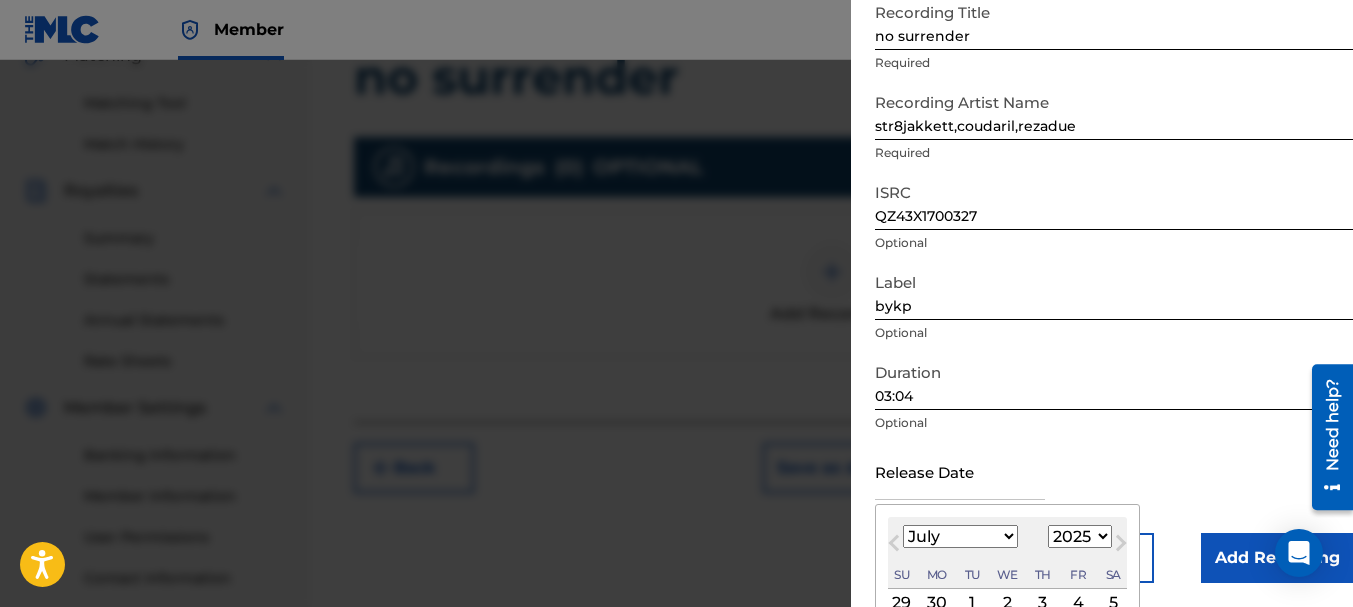 select on "5" 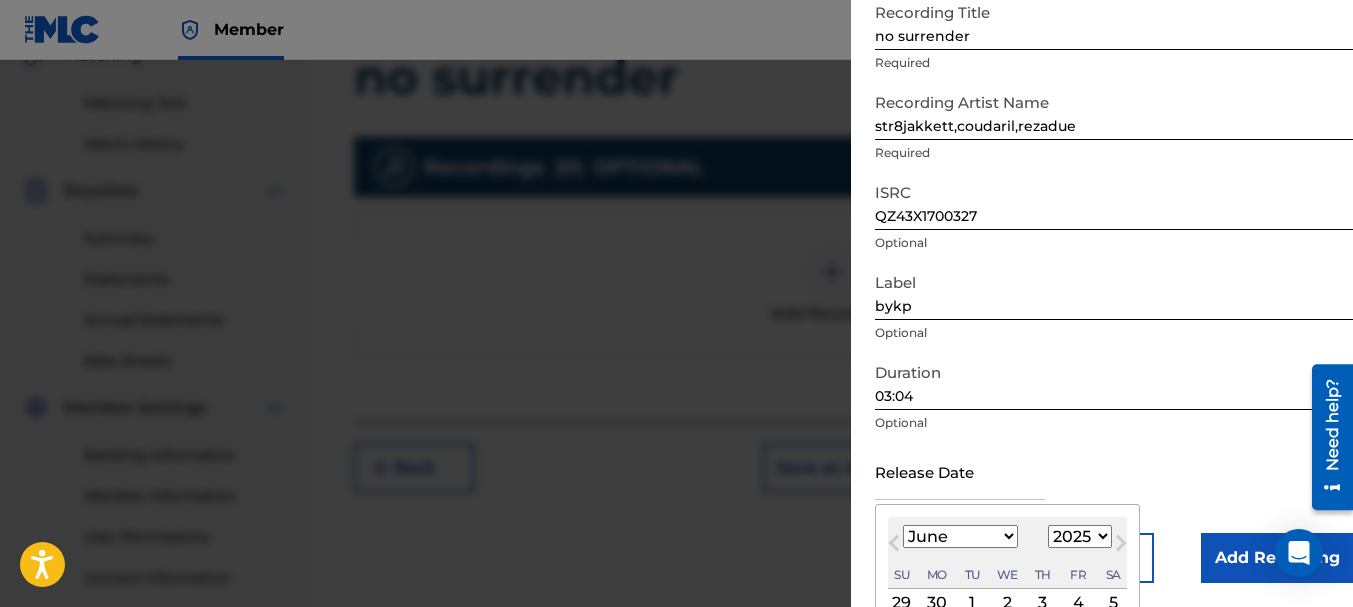 click on "January February March April May June July August September October November December" at bounding box center [960, 536] 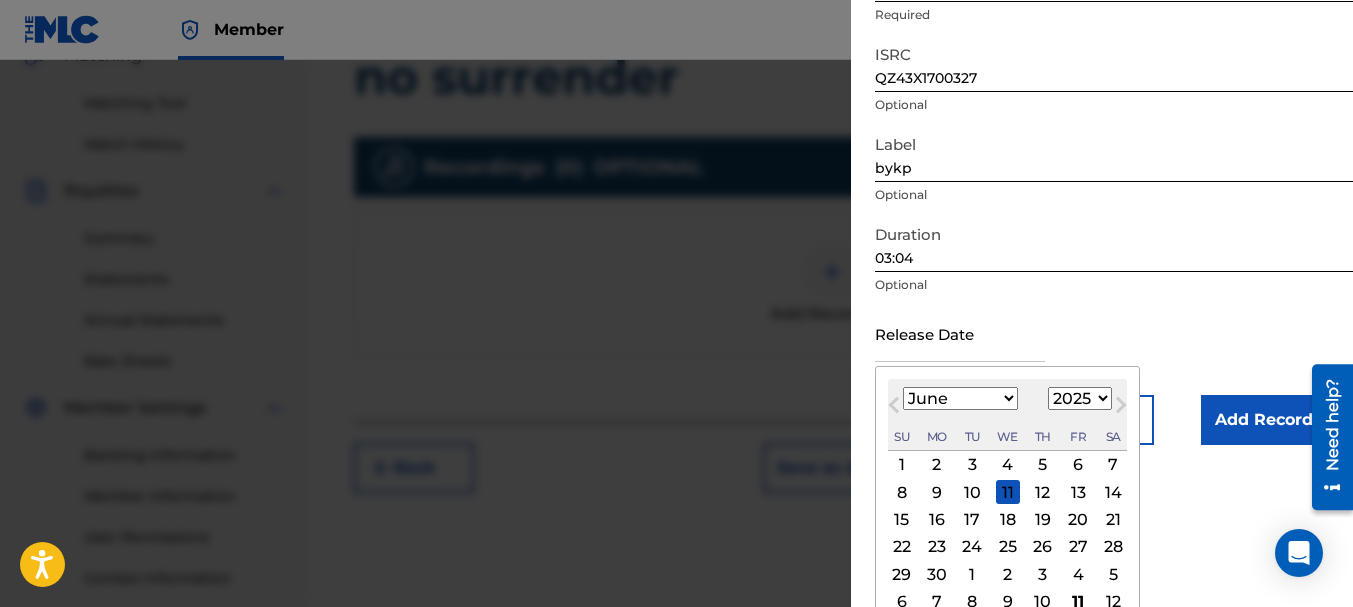 scroll, scrollTop: 283, scrollLeft: 0, axis: vertical 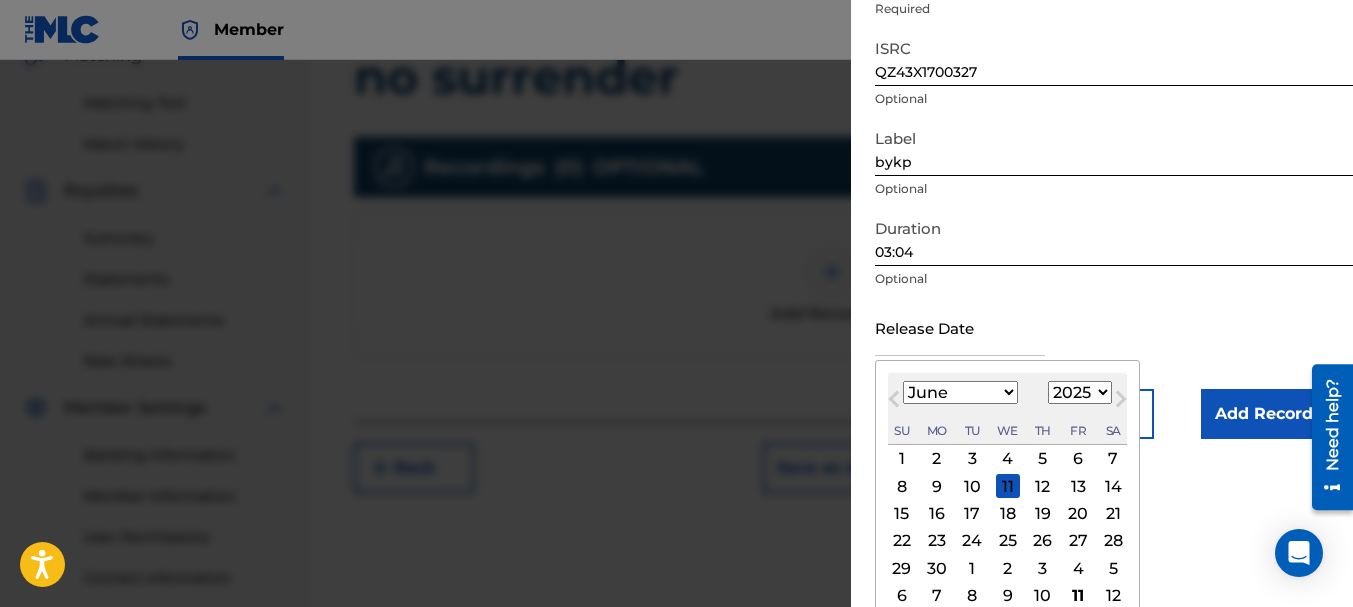 click on "25" at bounding box center (1008, 541) 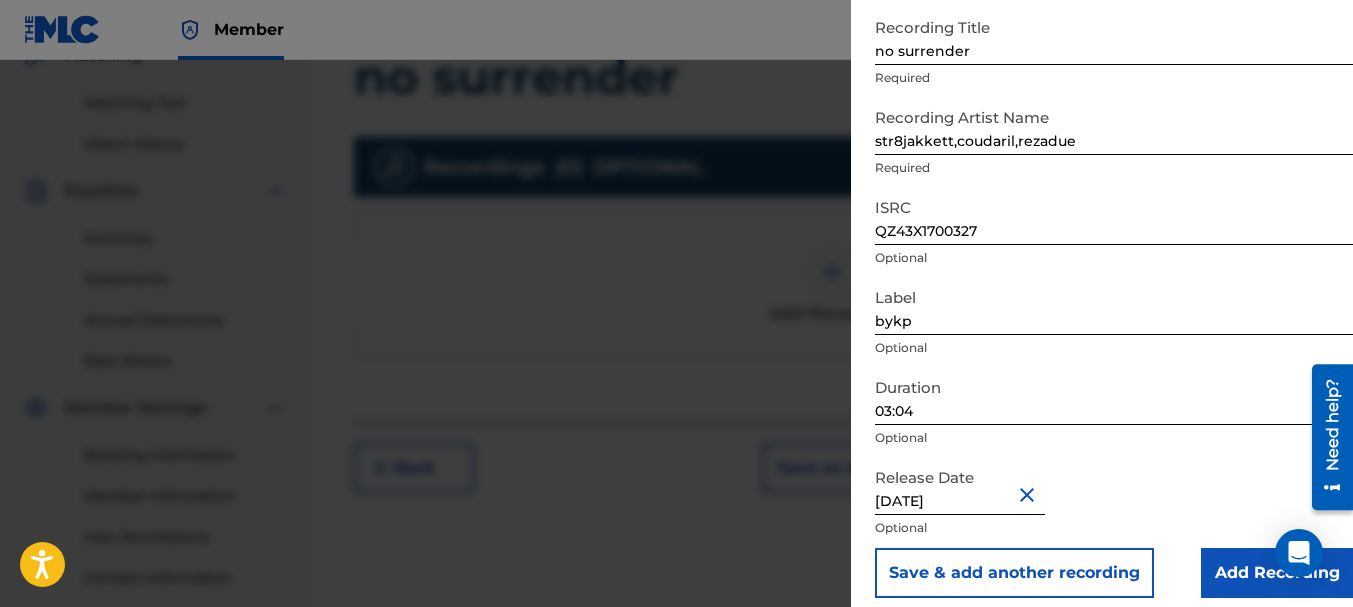 scroll, scrollTop: 124, scrollLeft: 0, axis: vertical 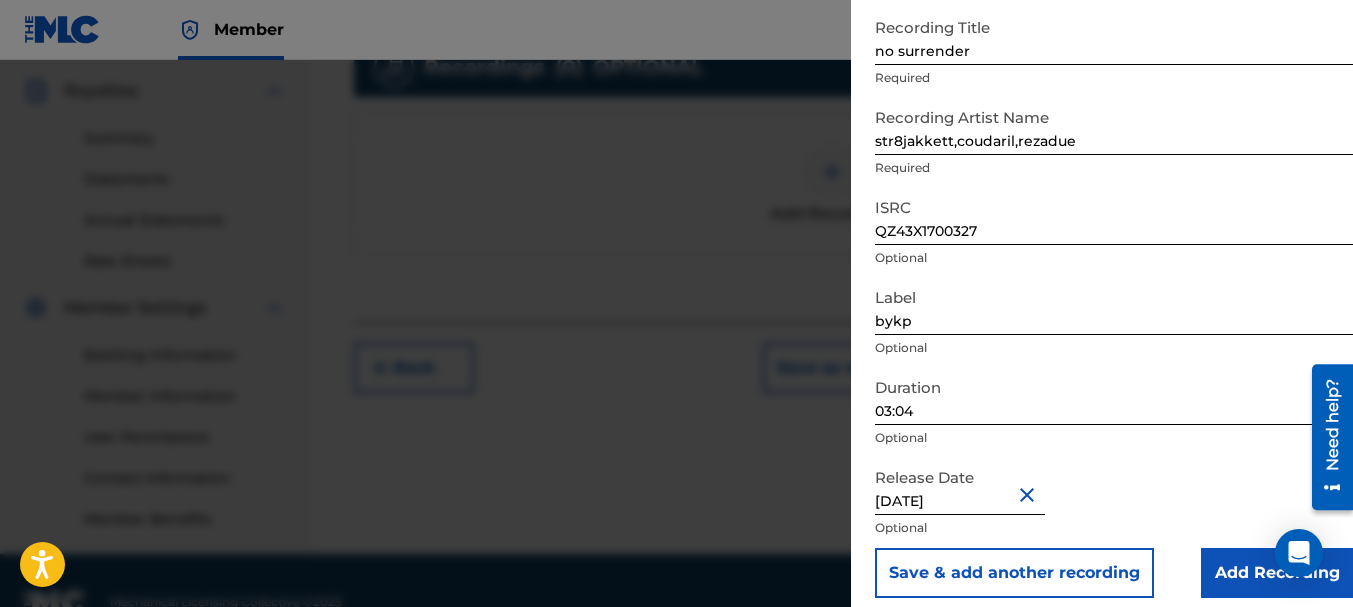 click on "Add Recording" at bounding box center (1277, 573) 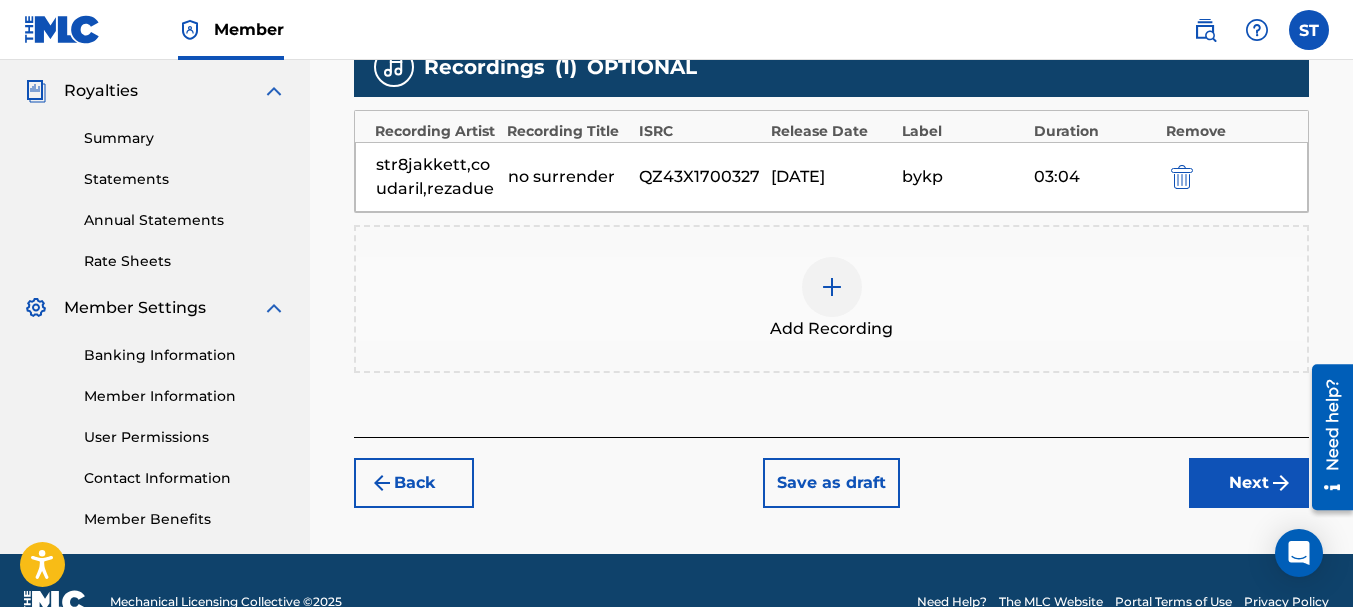 click on "Next" at bounding box center [1249, 483] 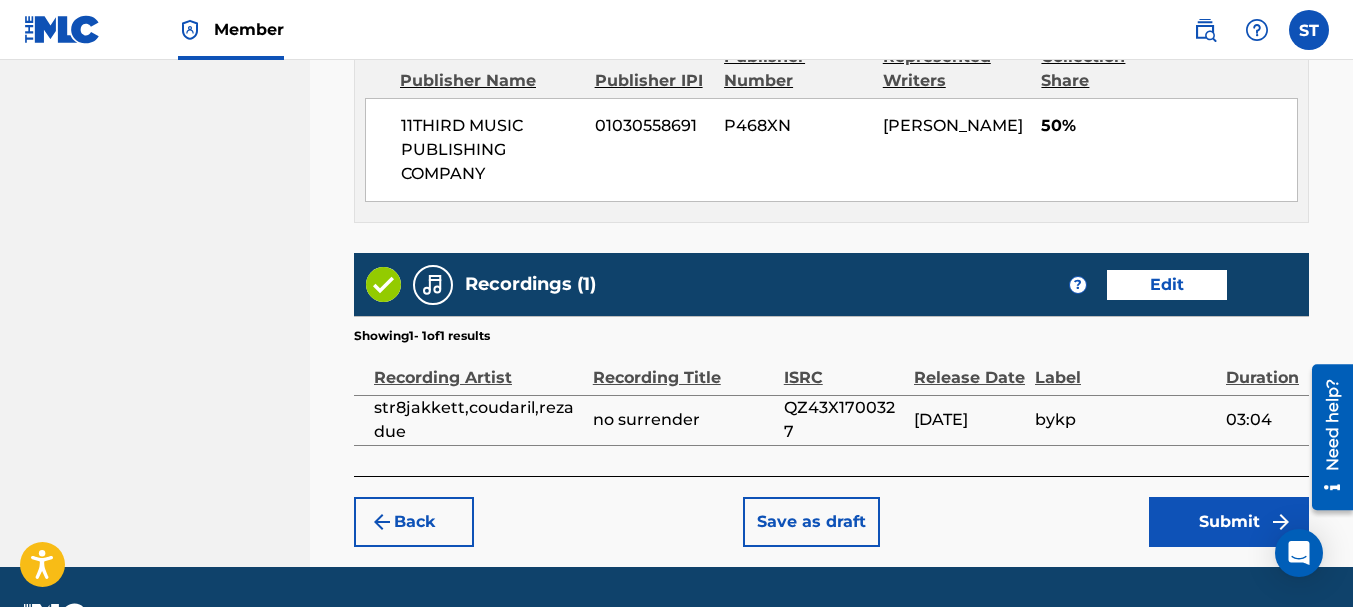 scroll, scrollTop: 1190, scrollLeft: 0, axis: vertical 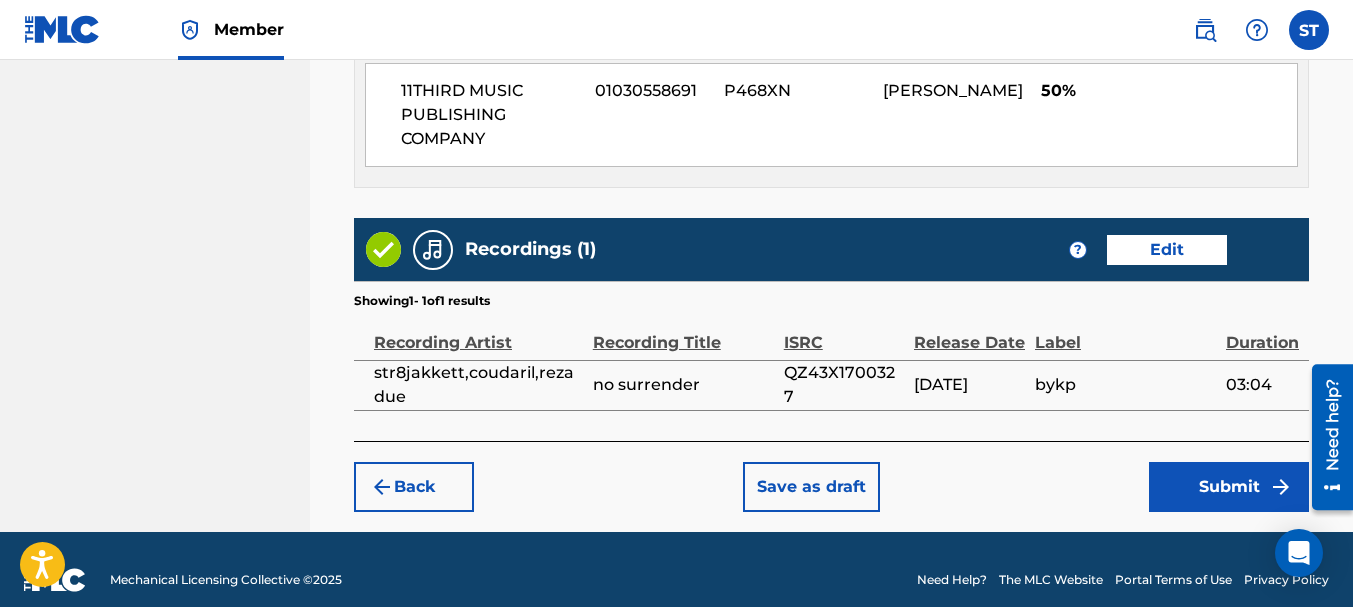 click on "Submit" at bounding box center (1229, 487) 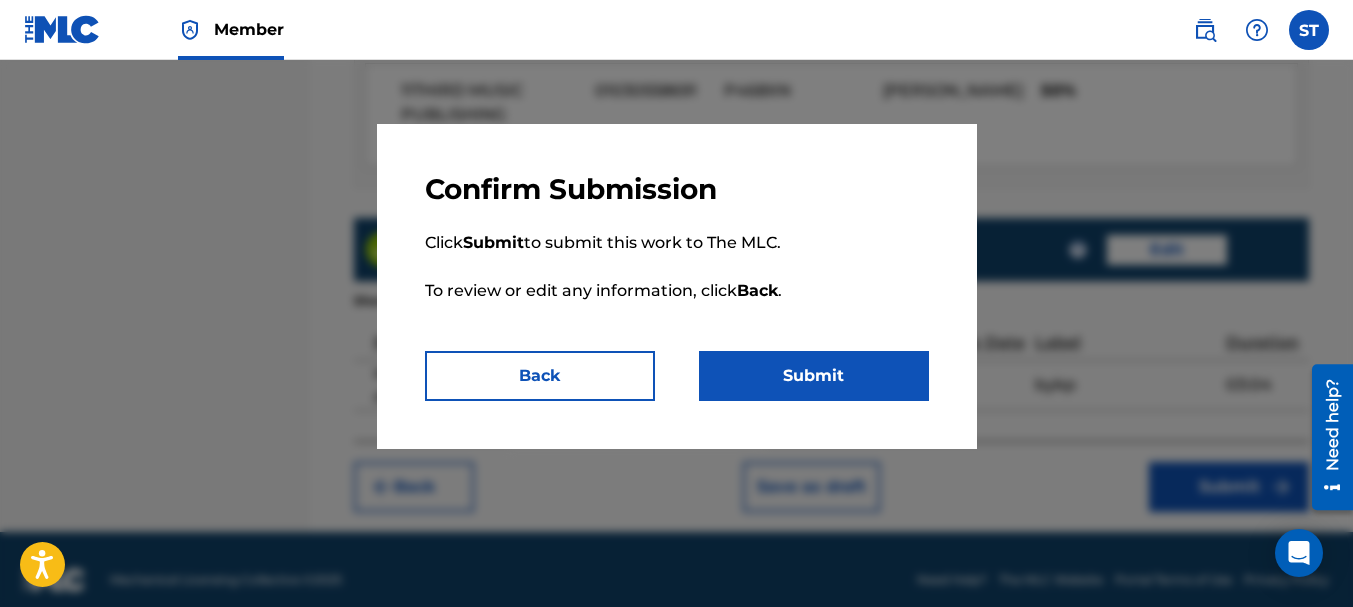 click on "Submit" at bounding box center (814, 376) 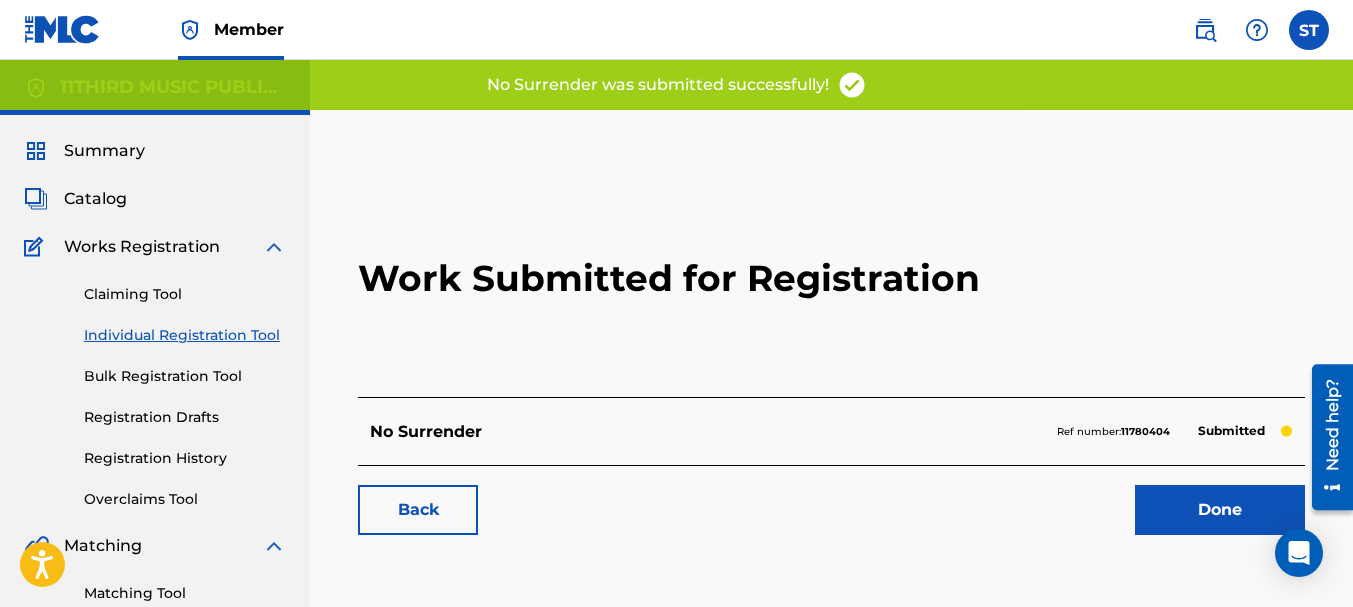 click on "Done" at bounding box center (1220, 510) 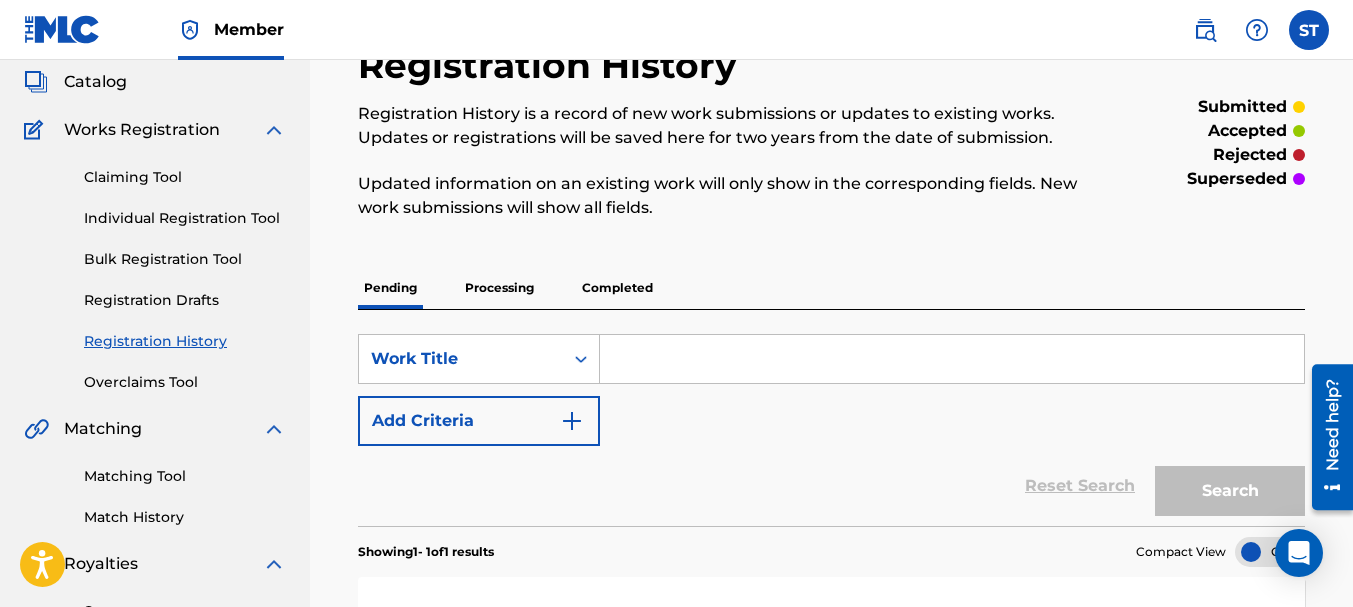 scroll, scrollTop: 0, scrollLeft: 0, axis: both 